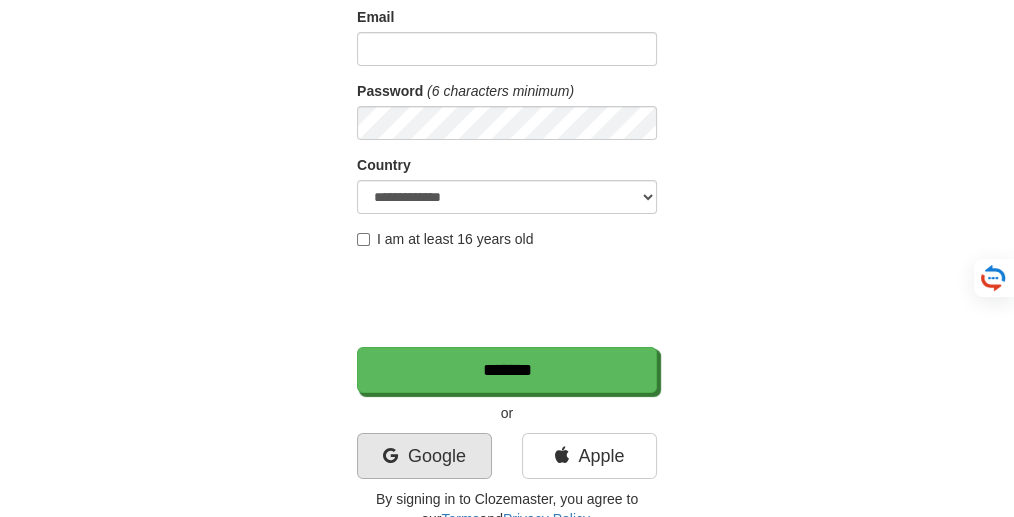 scroll, scrollTop: 333, scrollLeft: 0, axis: vertical 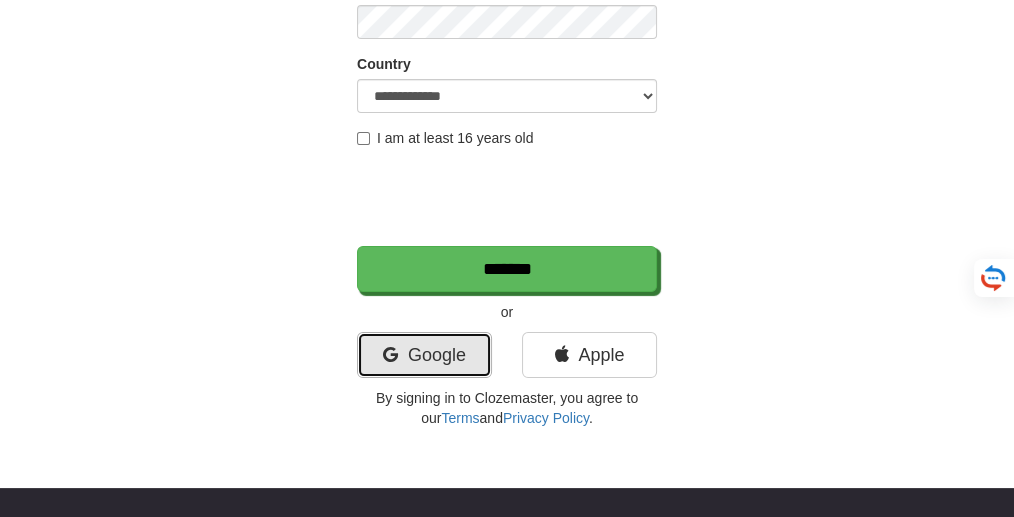 click on "Google" at bounding box center [424, 355] 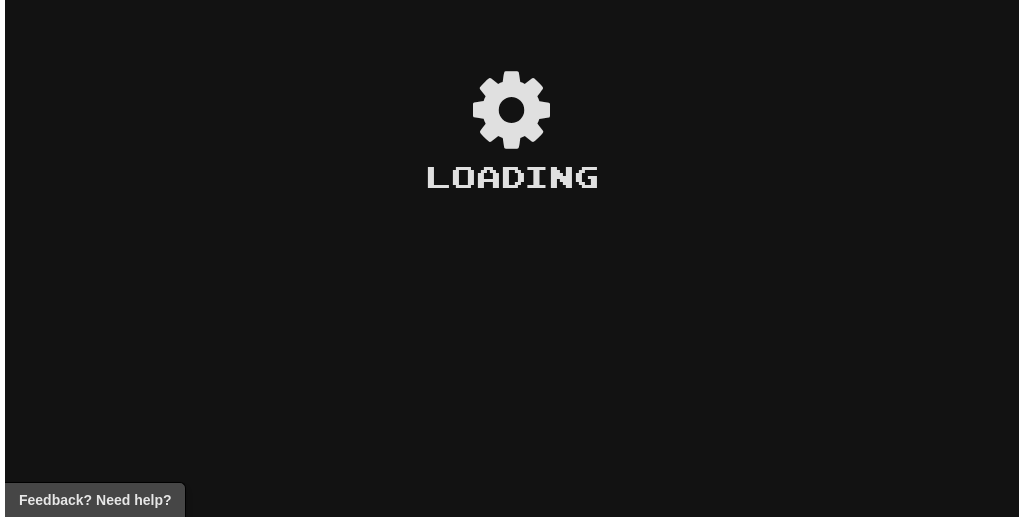scroll, scrollTop: 0, scrollLeft: 0, axis: both 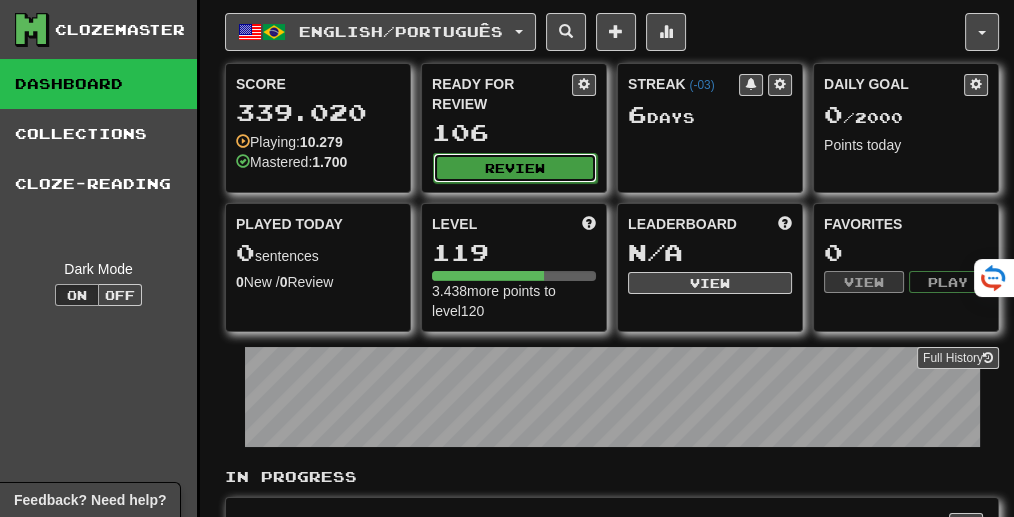 click on "Review" at bounding box center (515, 168) 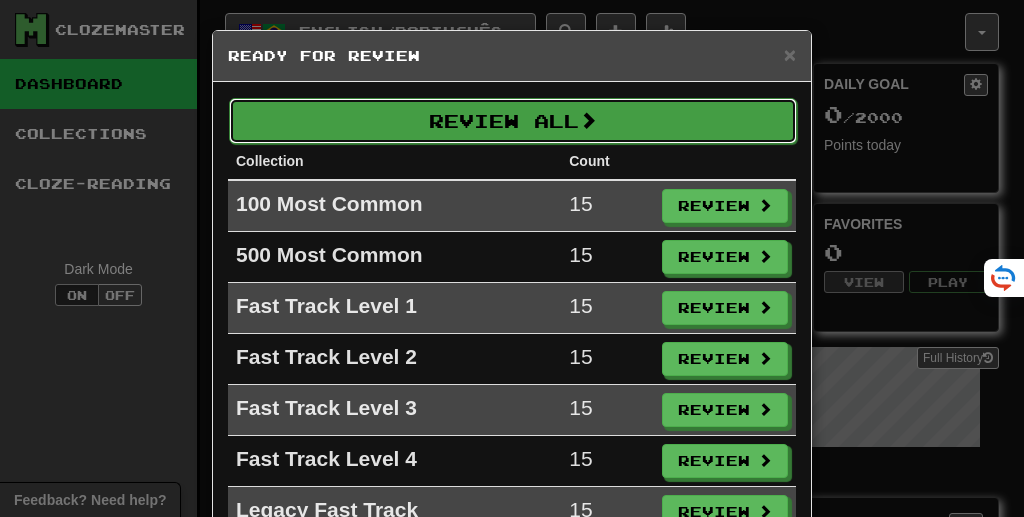 click on "Review All" at bounding box center (513, 121) 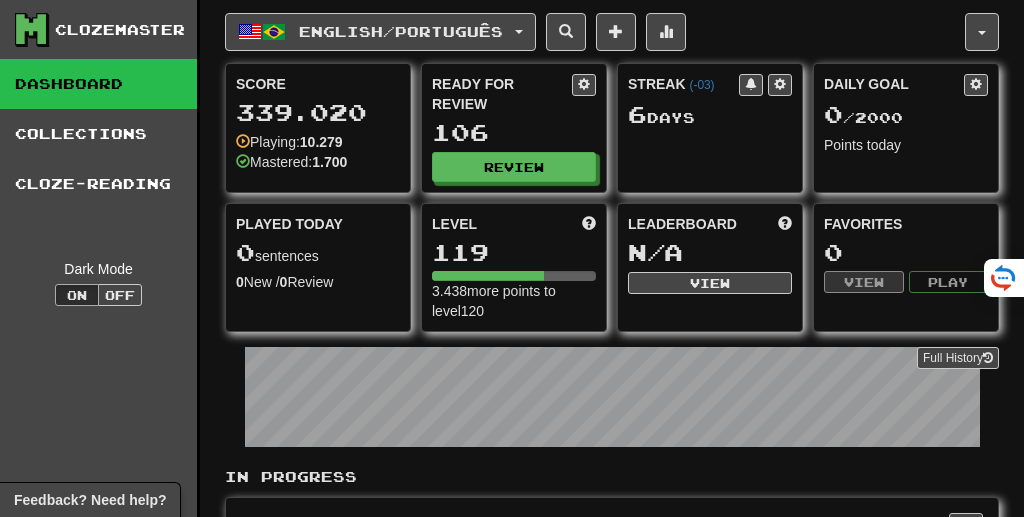 select on "***" 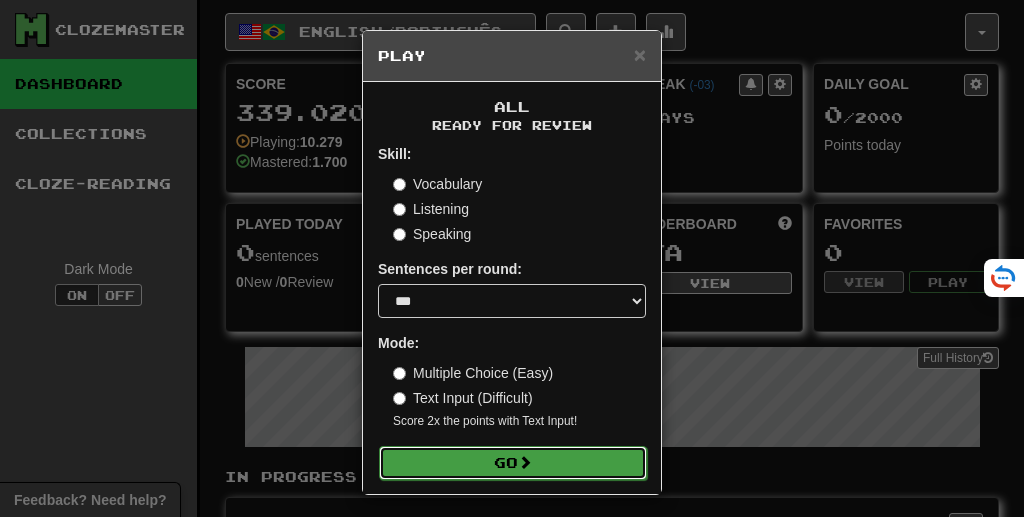 click on "Go" at bounding box center (513, 463) 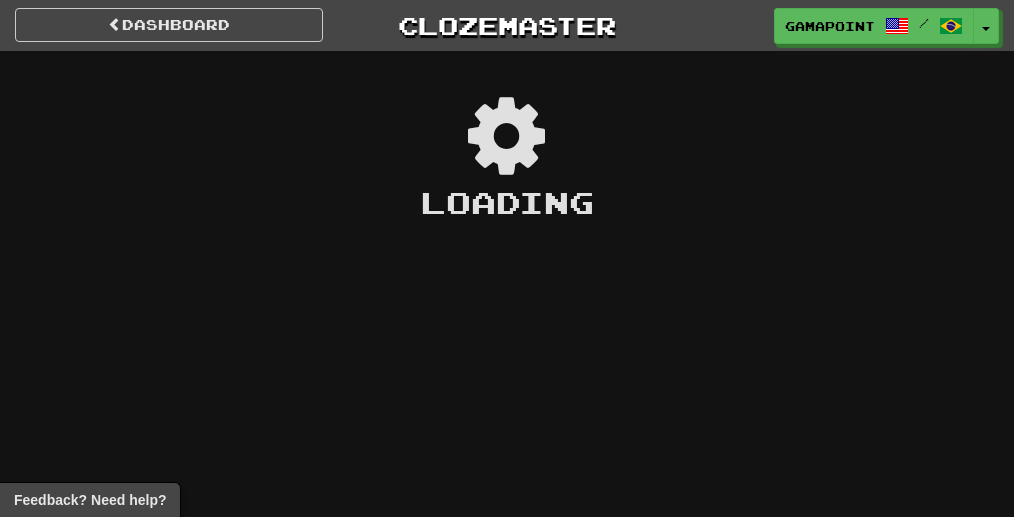 scroll, scrollTop: 0, scrollLeft: 0, axis: both 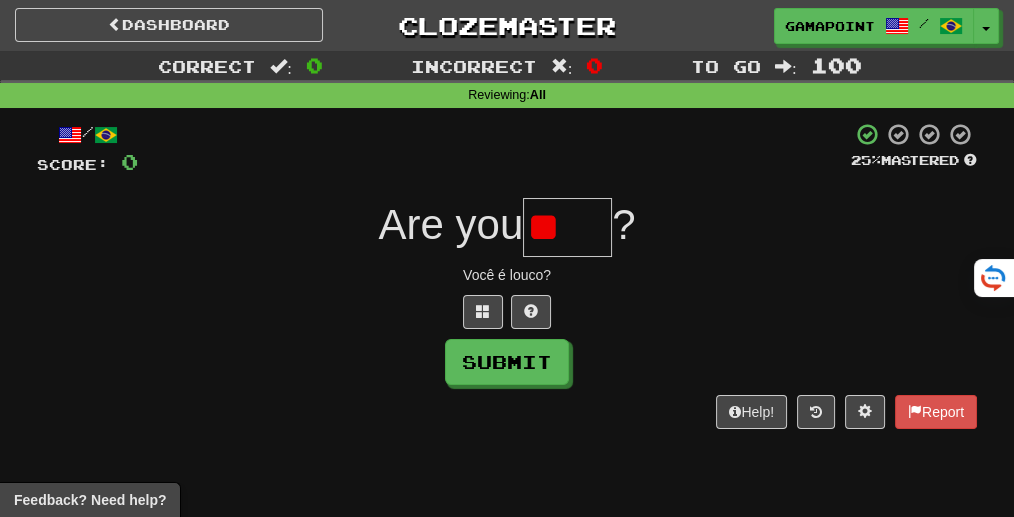 type on "*" 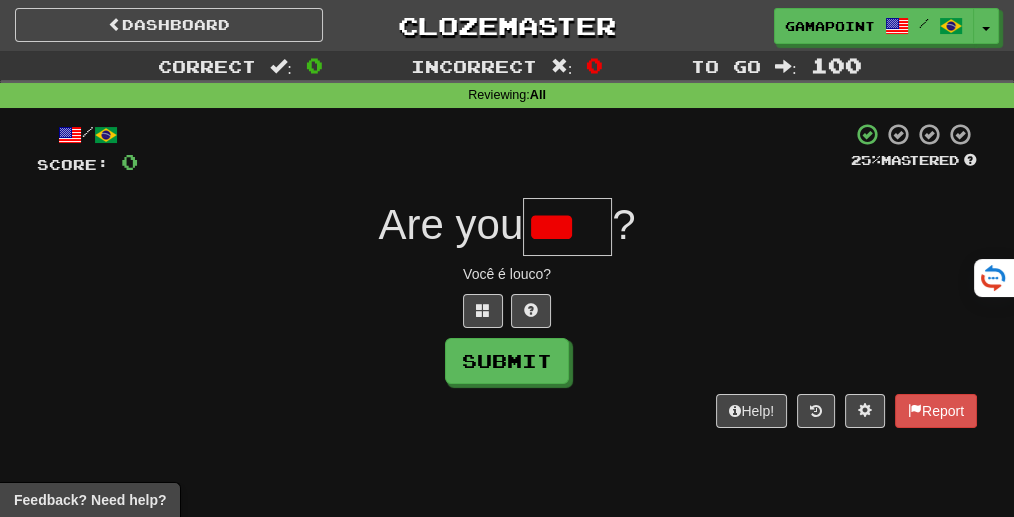 scroll, scrollTop: 0, scrollLeft: 0, axis: both 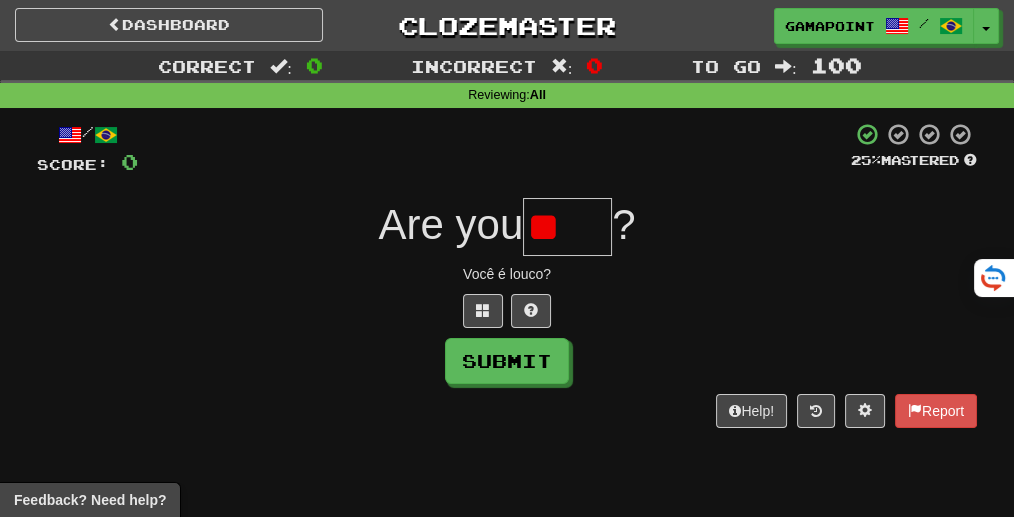 type on "*" 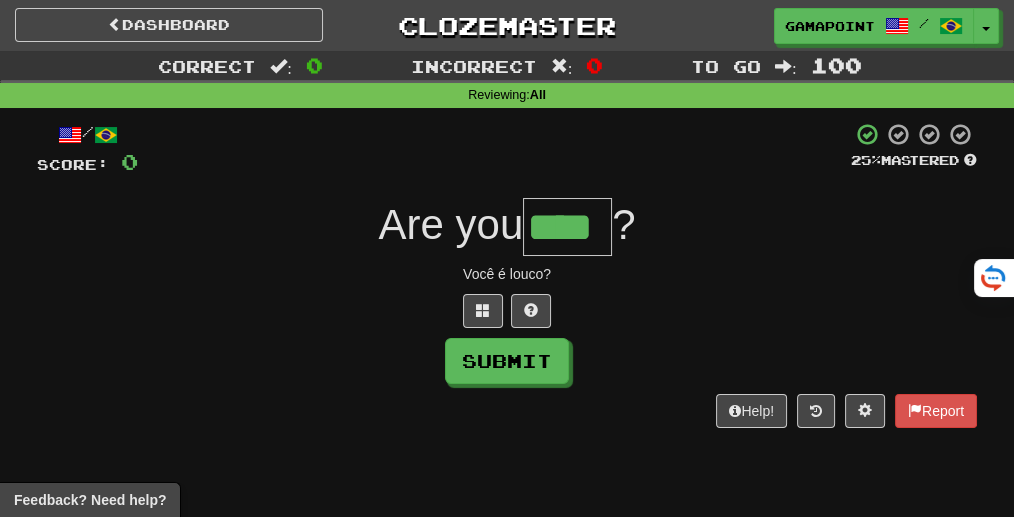 type on "****" 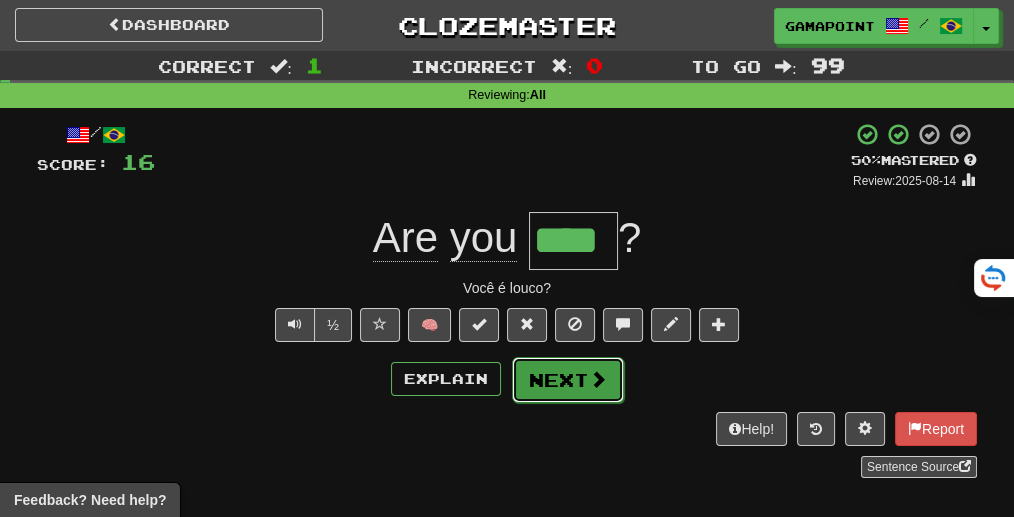 click on "Next" at bounding box center (568, 380) 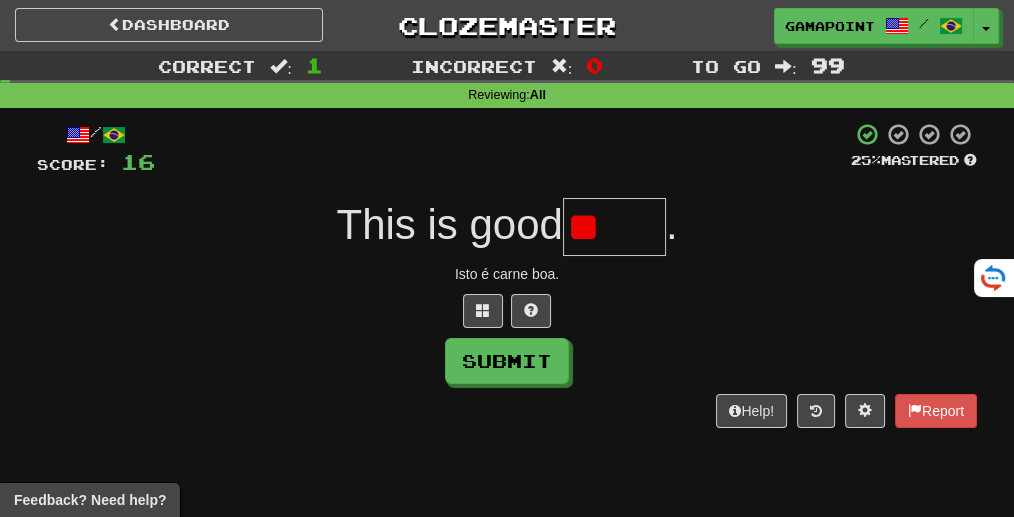 type on "*" 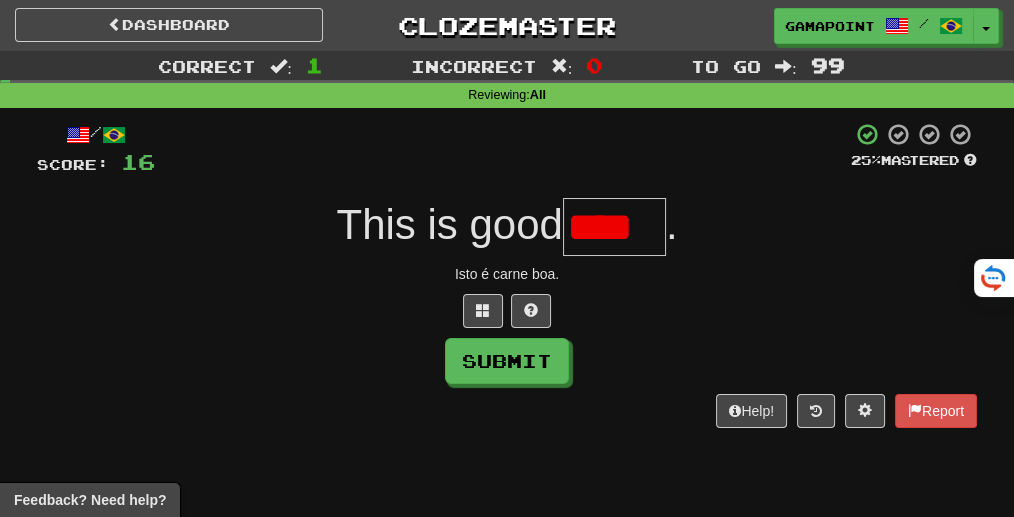 scroll, scrollTop: 0, scrollLeft: 0, axis: both 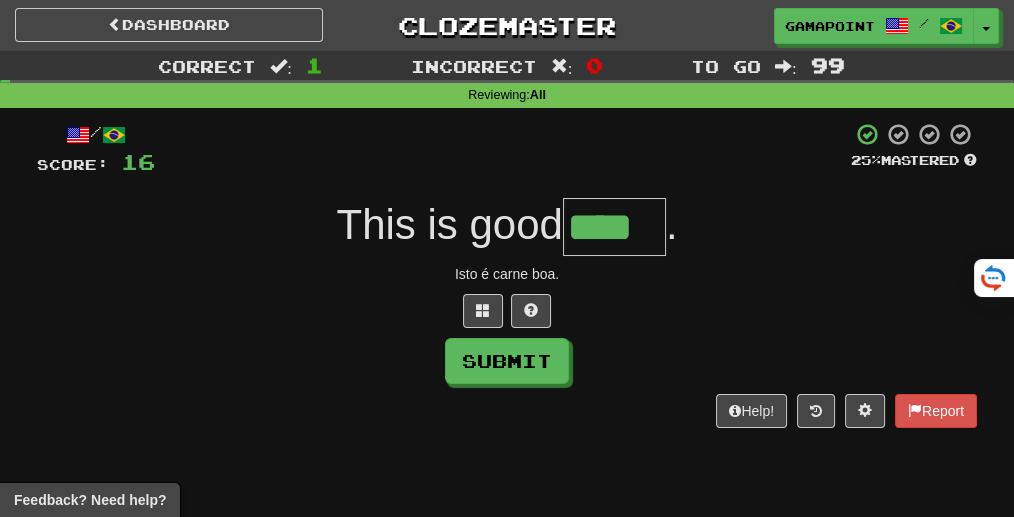 type on "****" 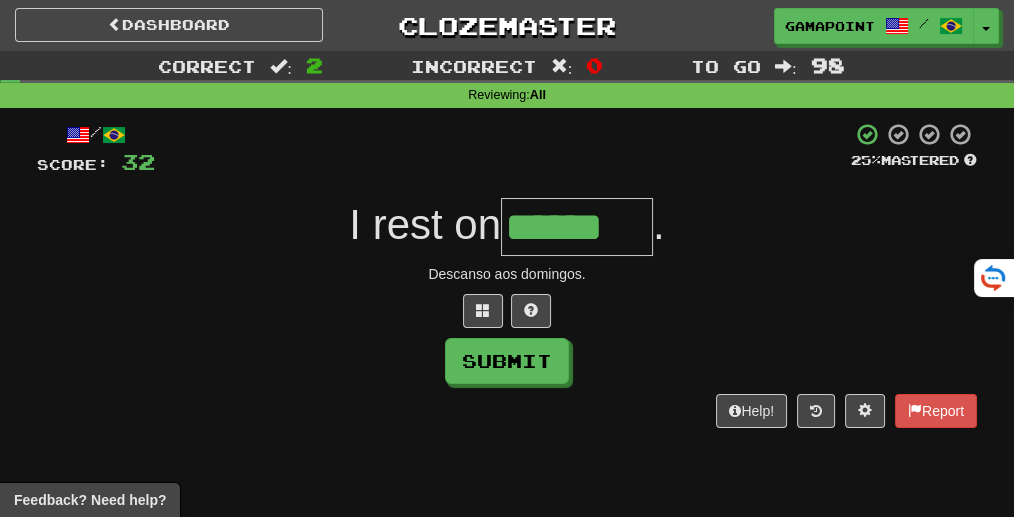 type on "******" 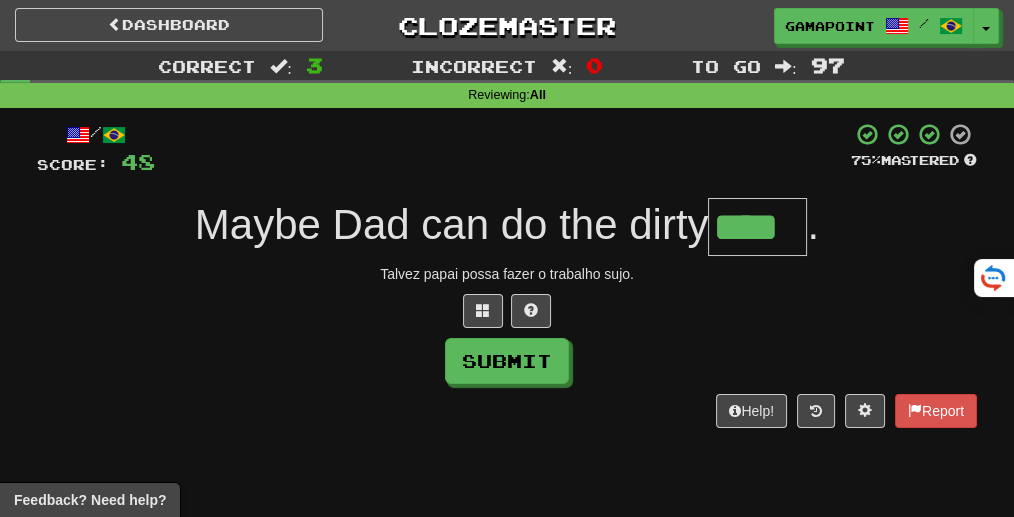 type on "****" 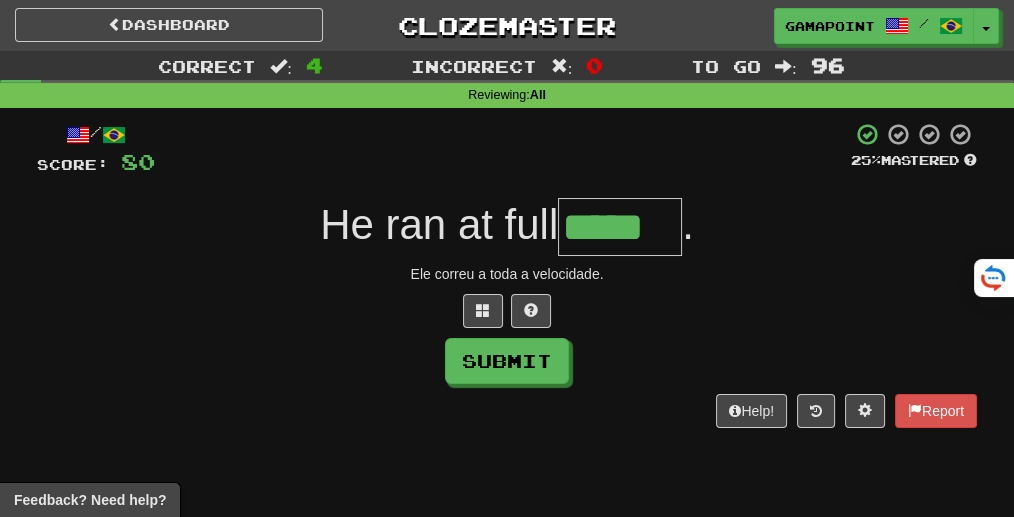 type on "*****" 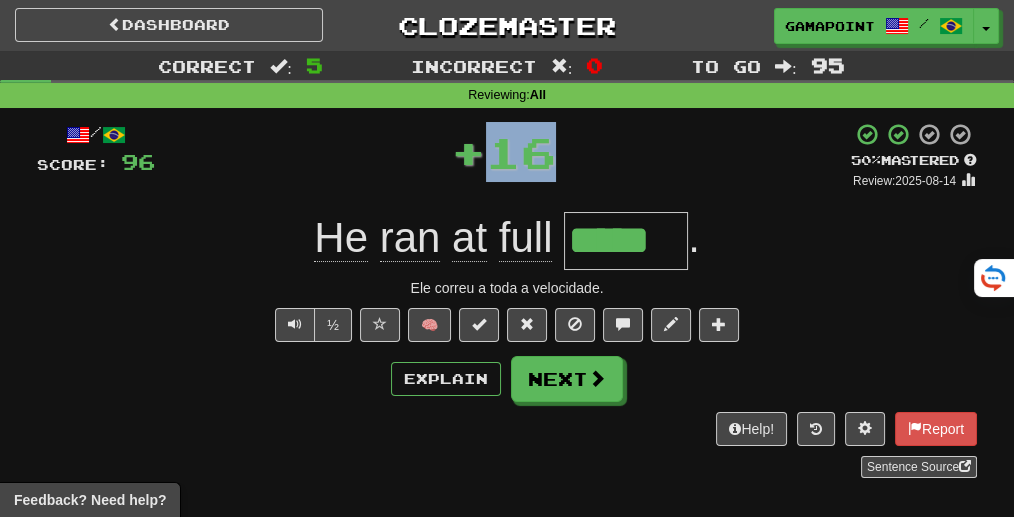 drag, startPoint x: 479, startPoint y: 170, endPoint x: 536, endPoint y: 163, distance: 57.428215 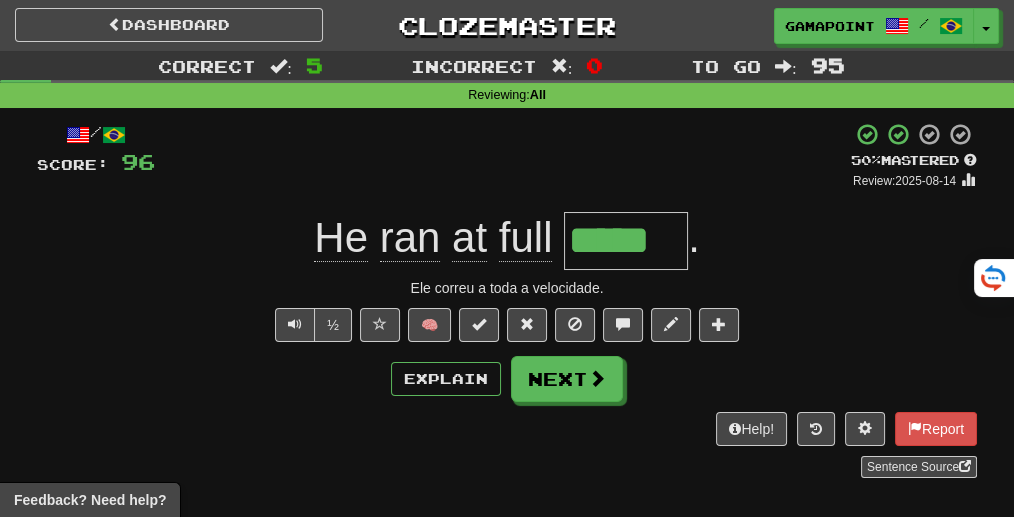 click on "+ 16" at bounding box center [503, 156] 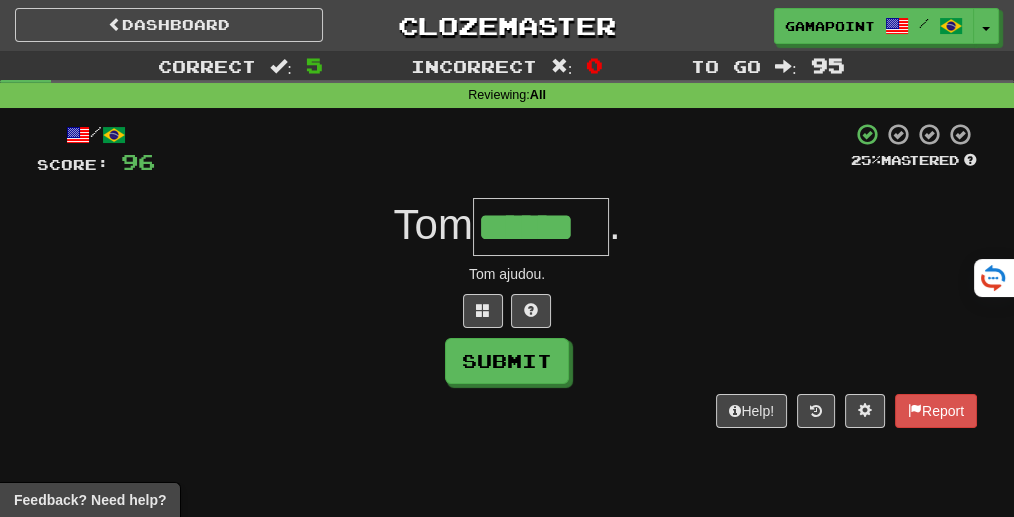 type on "******" 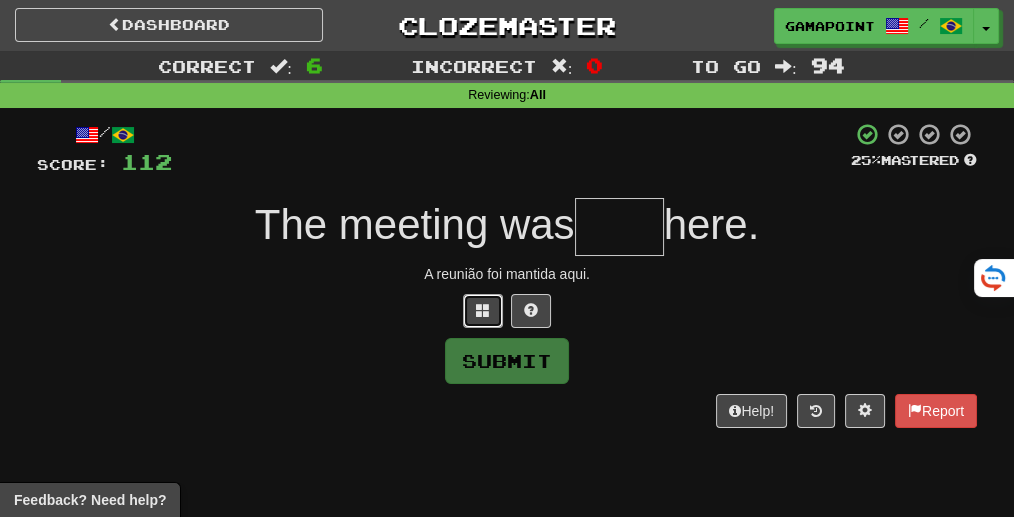 click at bounding box center (483, 311) 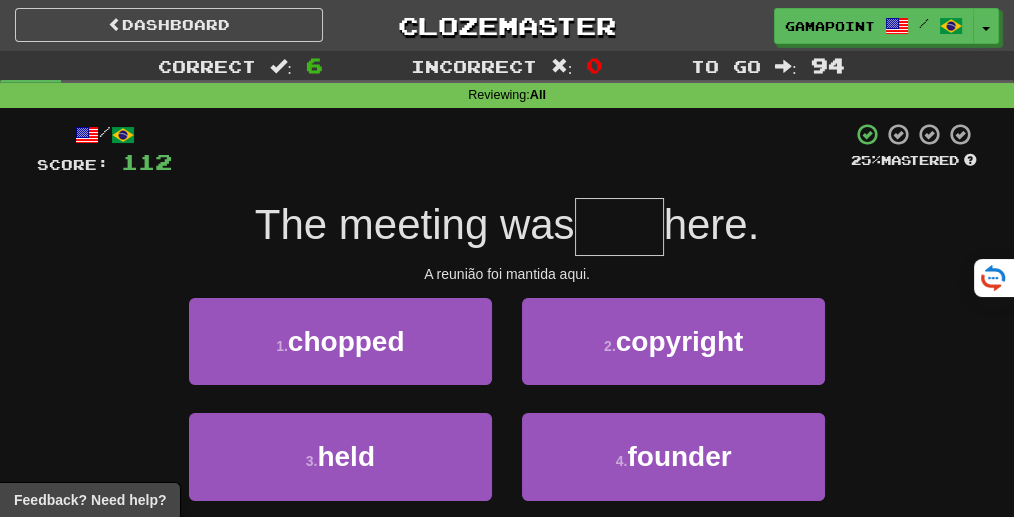 click at bounding box center [619, 227] 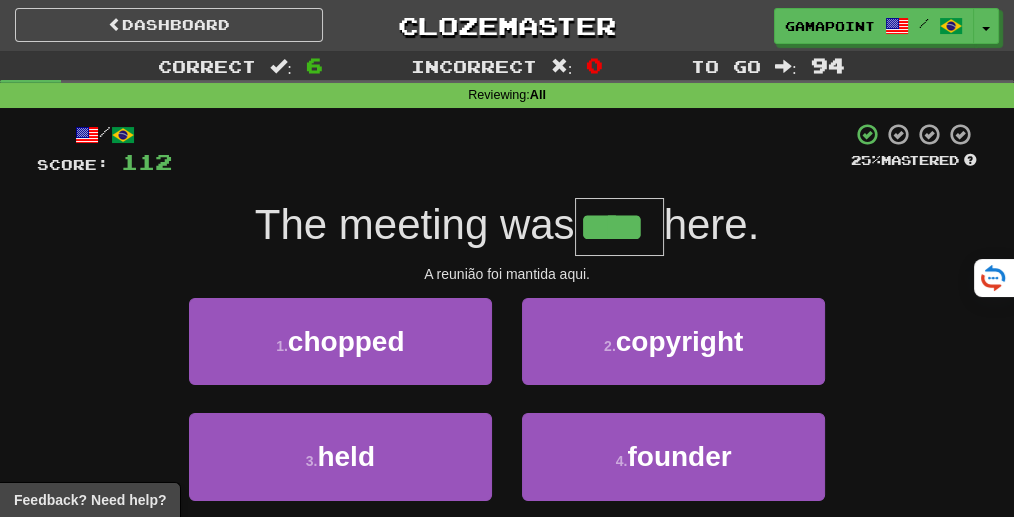 type on "****" 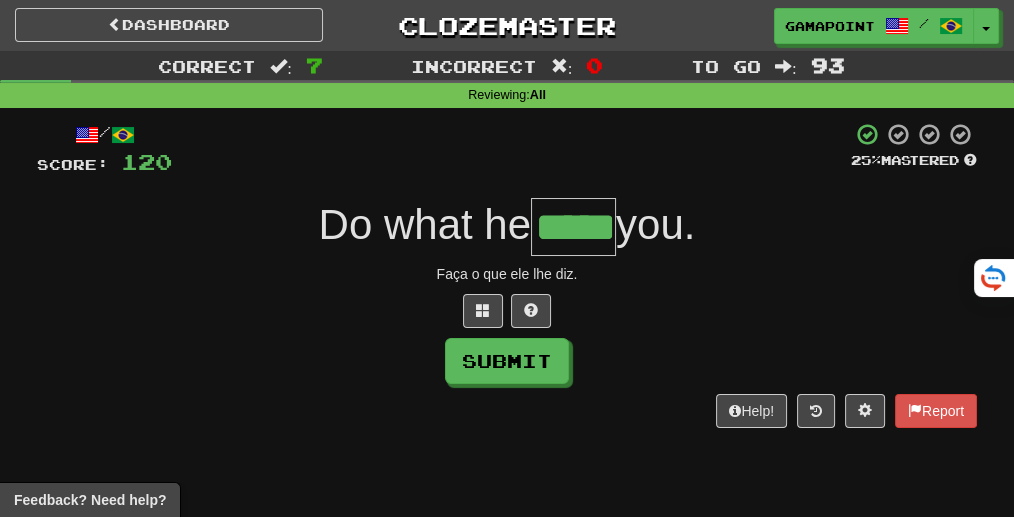 type on "*****" 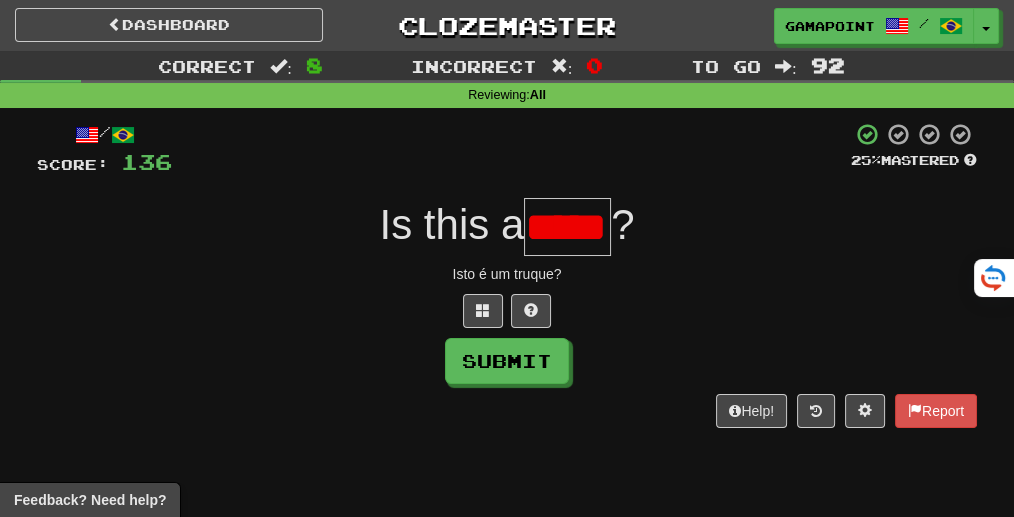 scroll, scrollTop: 0, scrollLeft: 0, axis: both 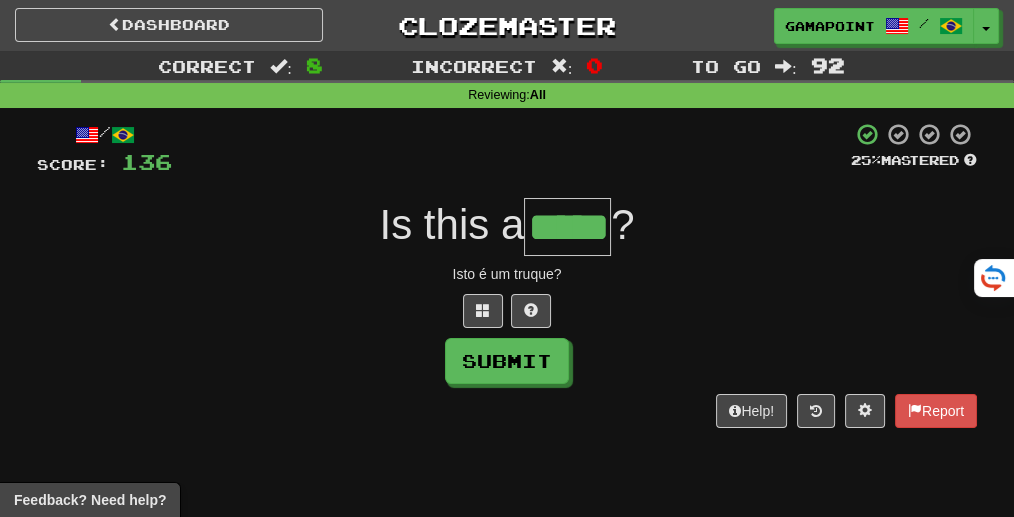 type on "*****" 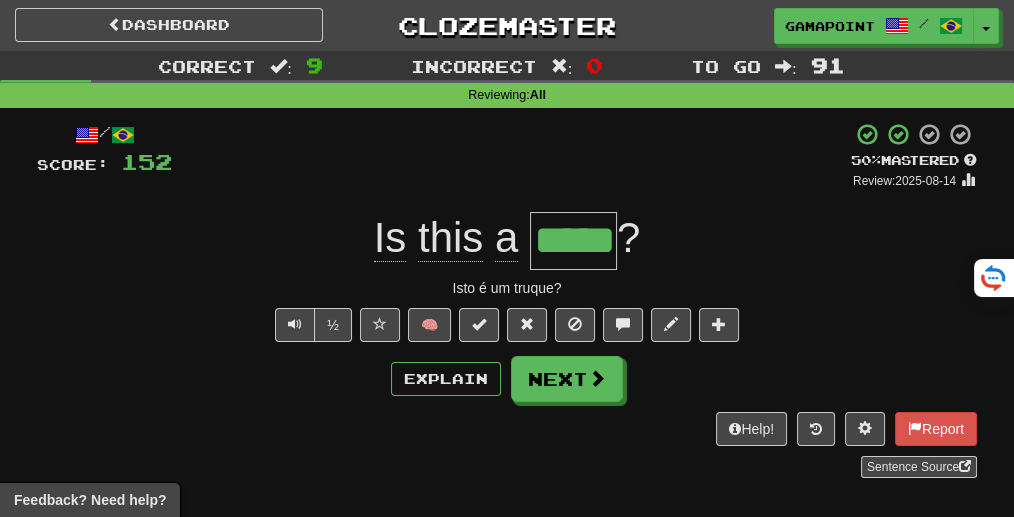 click on "/  Score:   152 + 16 50 %  Mastered Review:  2025-08-14 Is   this   a   ***** ? Isto é um truque? ½ 🧠 Explain Next  Help!  Report Sentence Source" at bounding box center (507, 299) 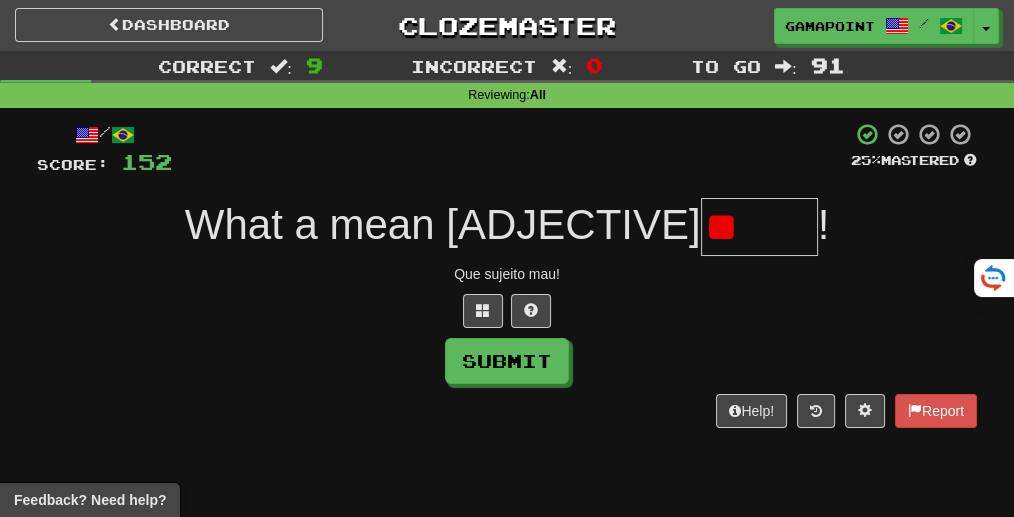 type on "*" 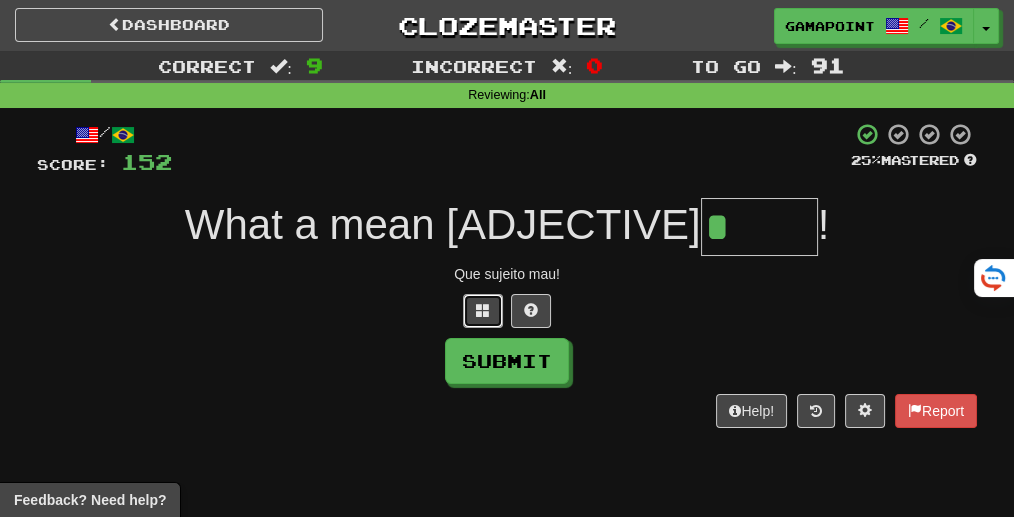 click at bounding box center [483, 310] 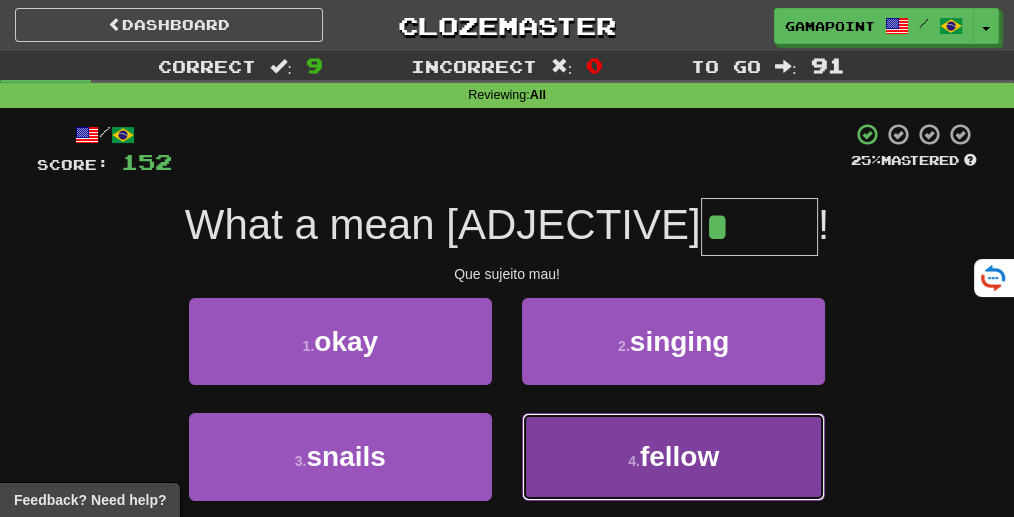 click on "4 .  fellow" at bounding box center (673, 456) 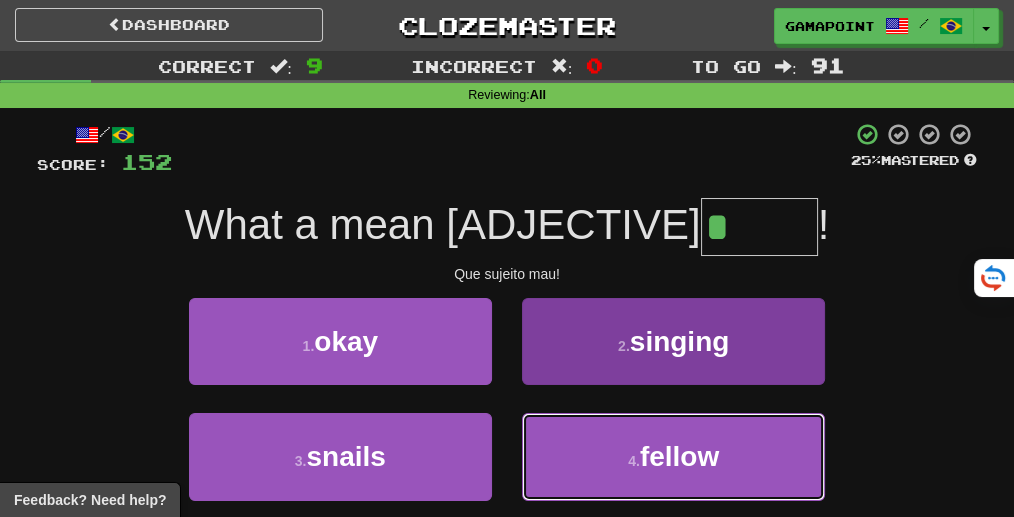 type on "******" 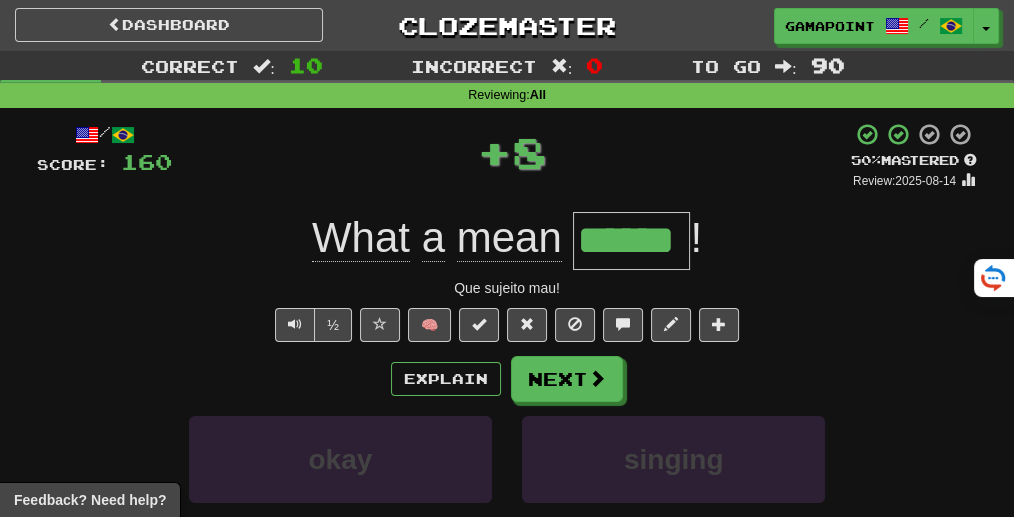 click on "/  Score:   160 + 8 50 %  Mastered Review:  2025-08-14 What   a   mean   ****** ! Que sujeito mau! ½ 🧠 Explain Next okay singing snails fellow Learn more: okay singing snails fellow  Help!  Report Sentence Source" at bounding box center [507, 437] 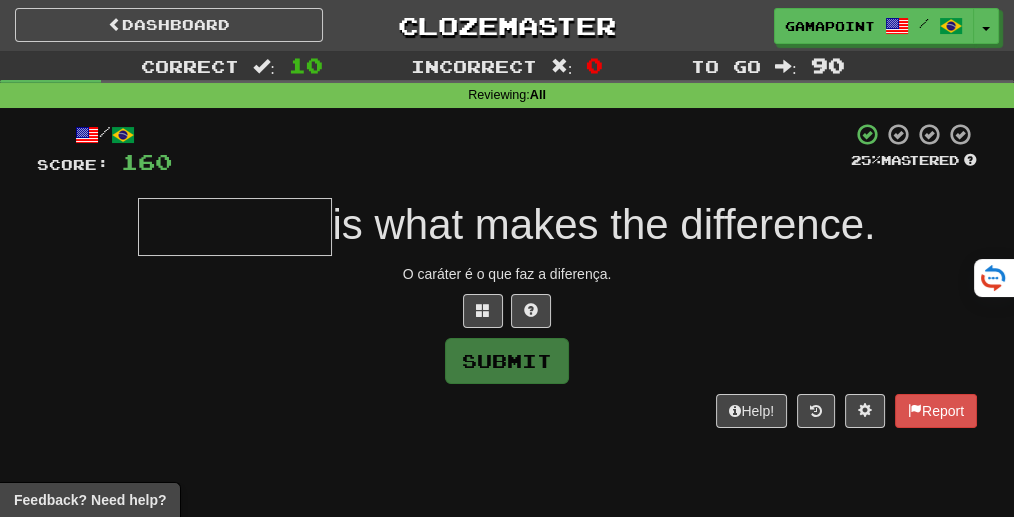 click at bounding box center [507, 311] 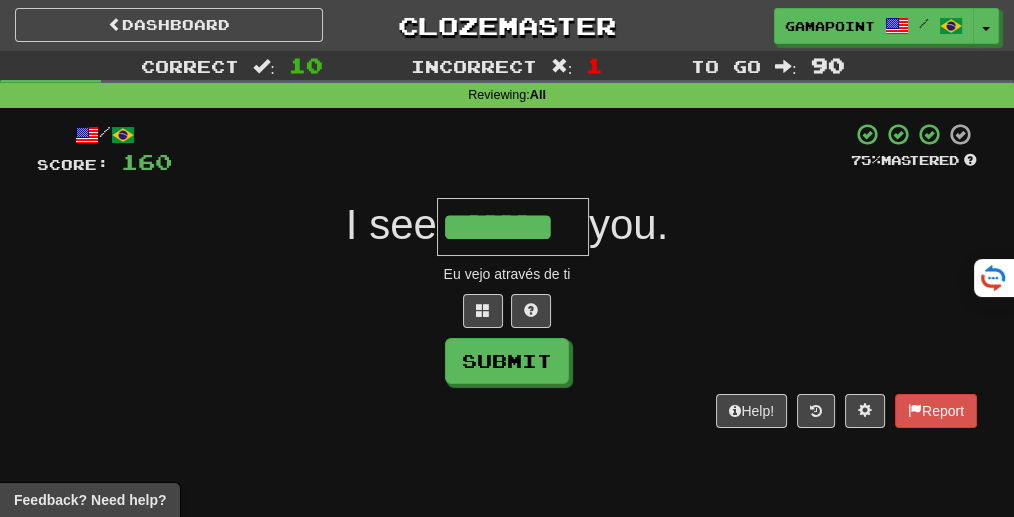 type on "*******" 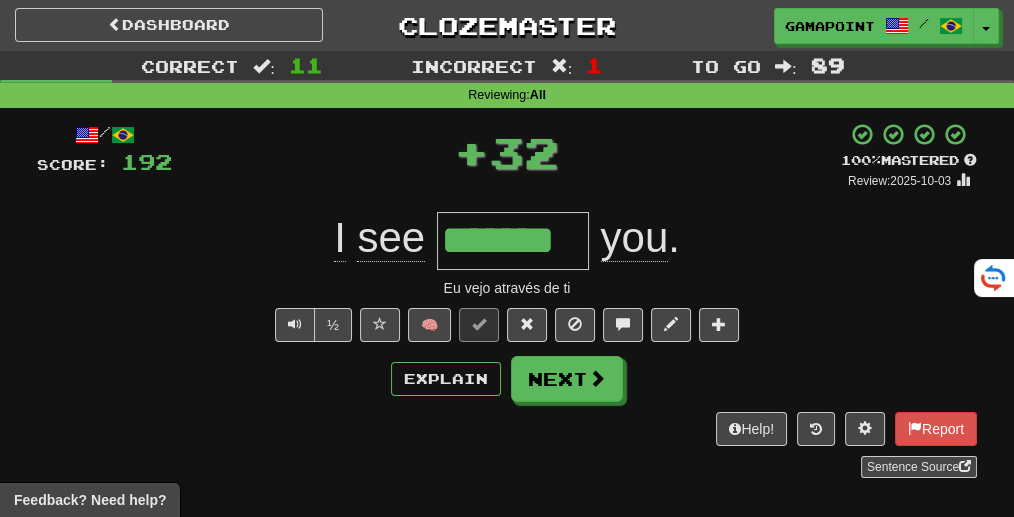 click on "Eu vejo através de ti" at bounding box center (507, 288) 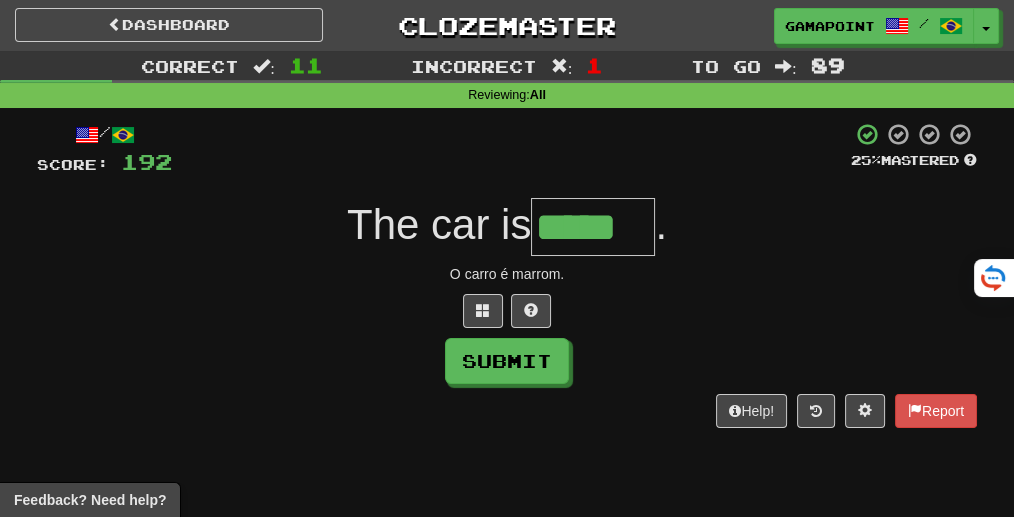 type on "*****" 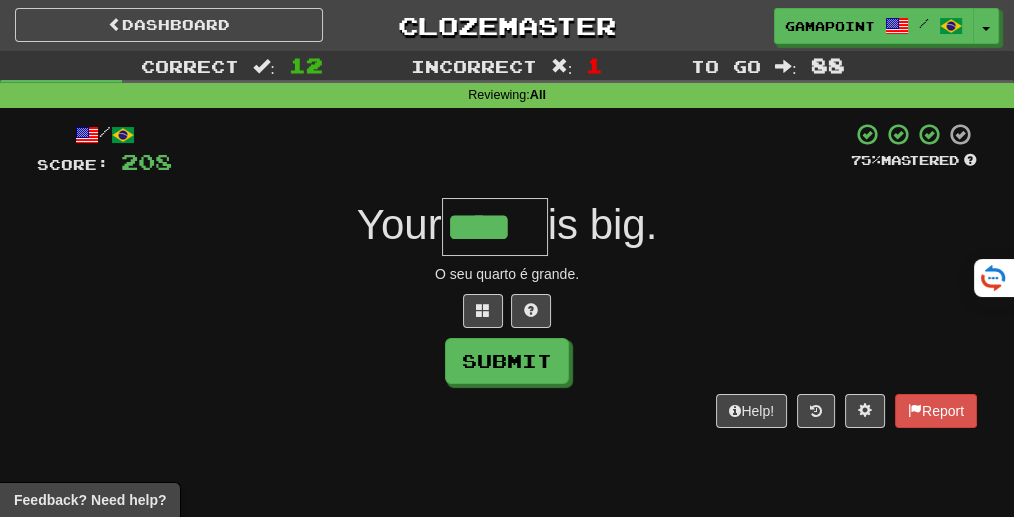 type on "****" 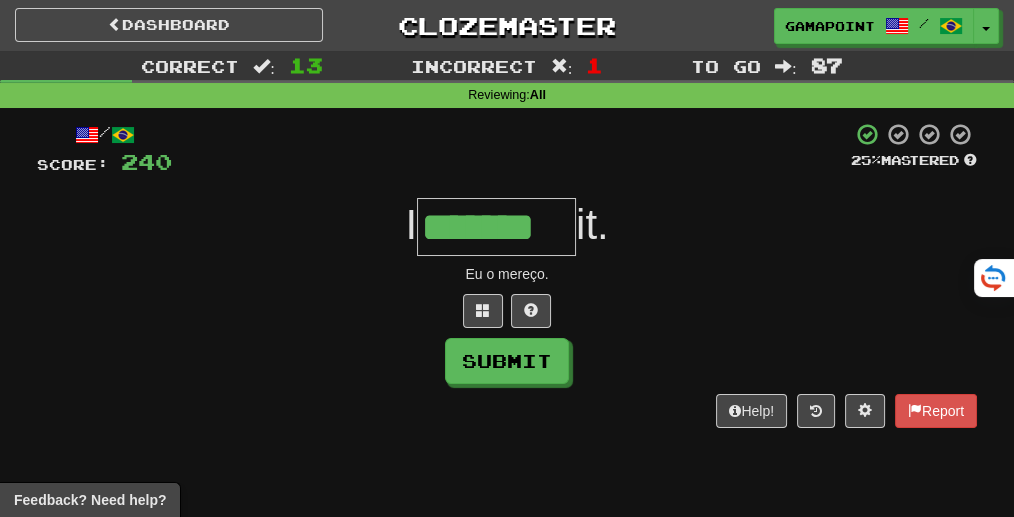 type on "*******" 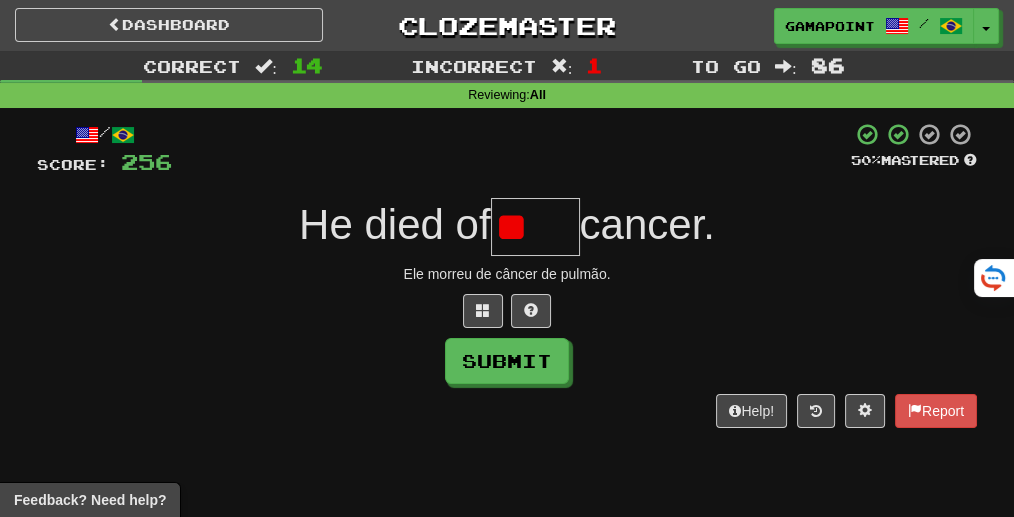 type on "*" 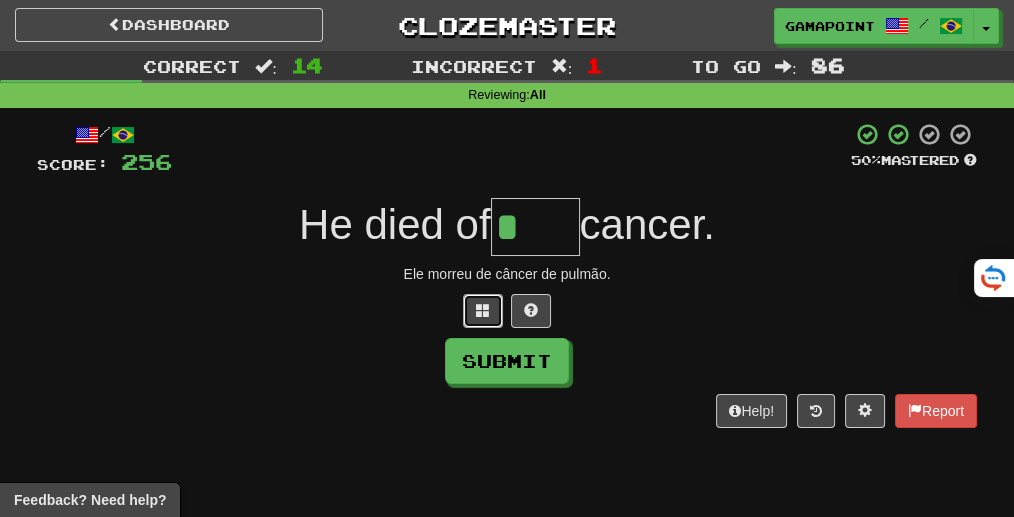 click at bounding box center (483, 310) 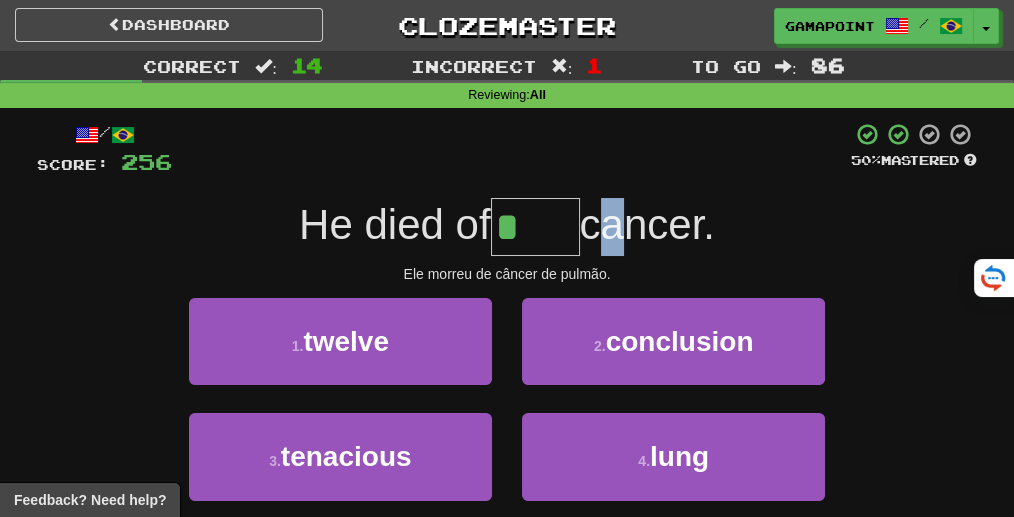 drag, startPoint x: 602, startPoint y: 236, endPoint x: 636, endPoint y: 216, distance: 39.446167 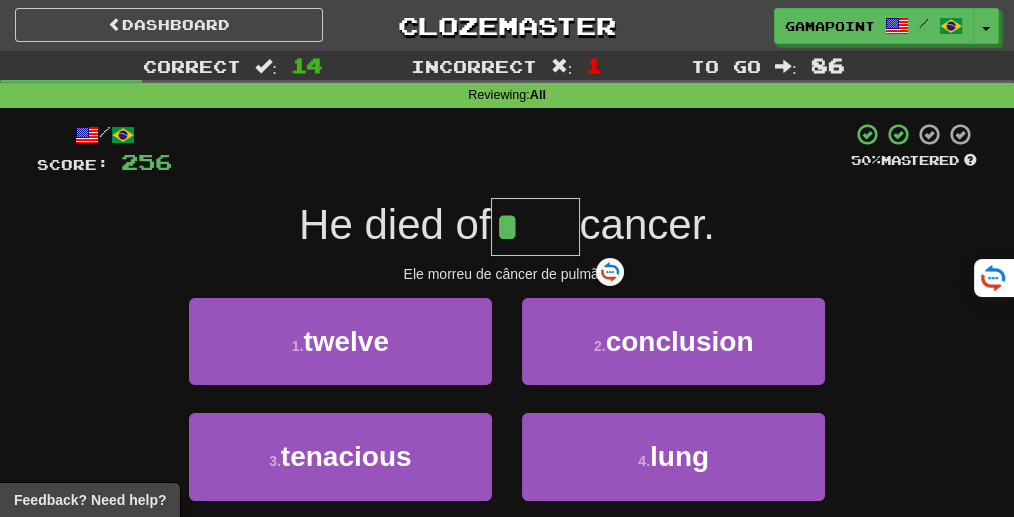 click on "*" at bounding box center [535, 227] 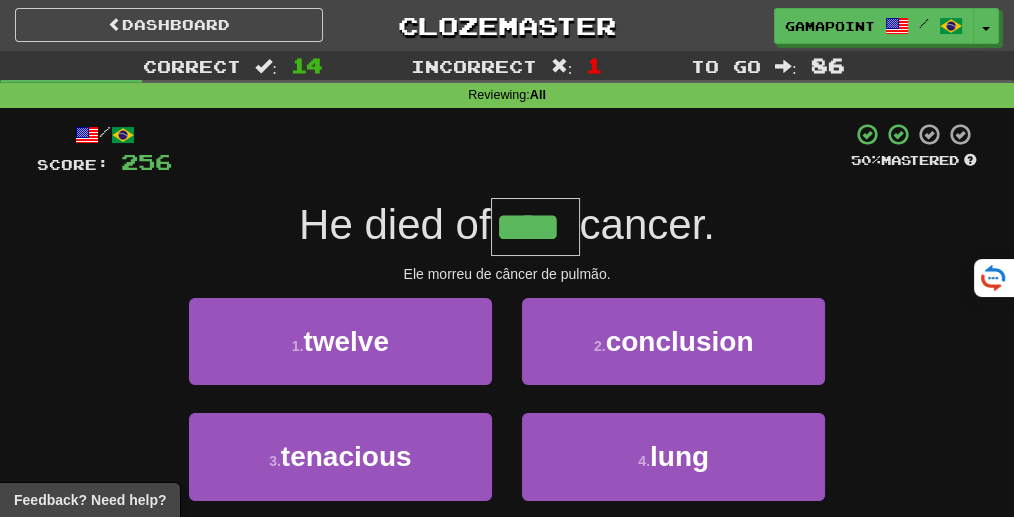 type on "****" 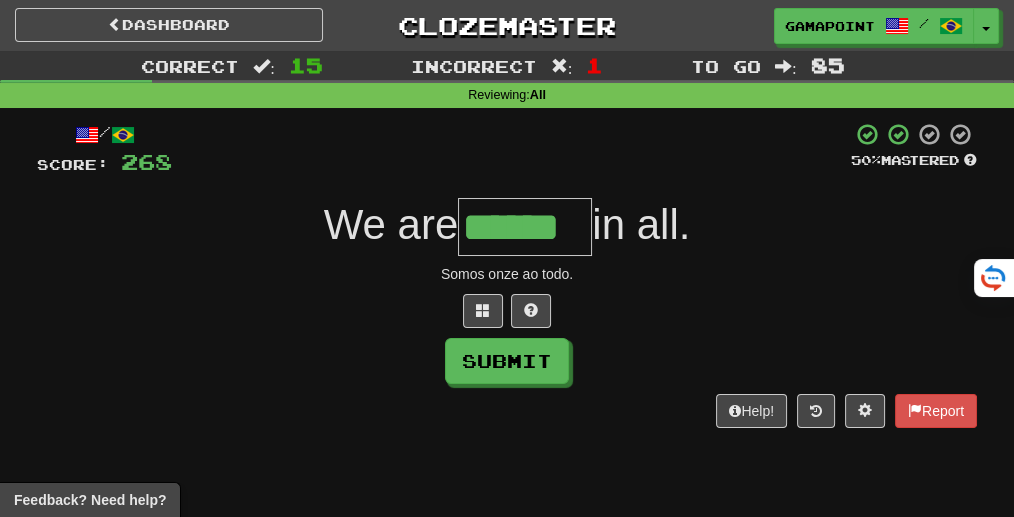 type on "******" 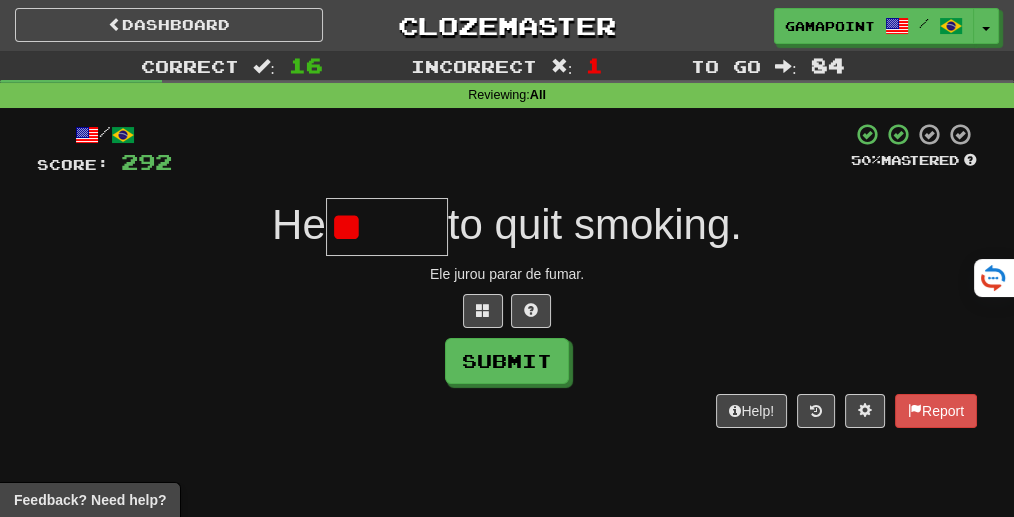 type on "*" 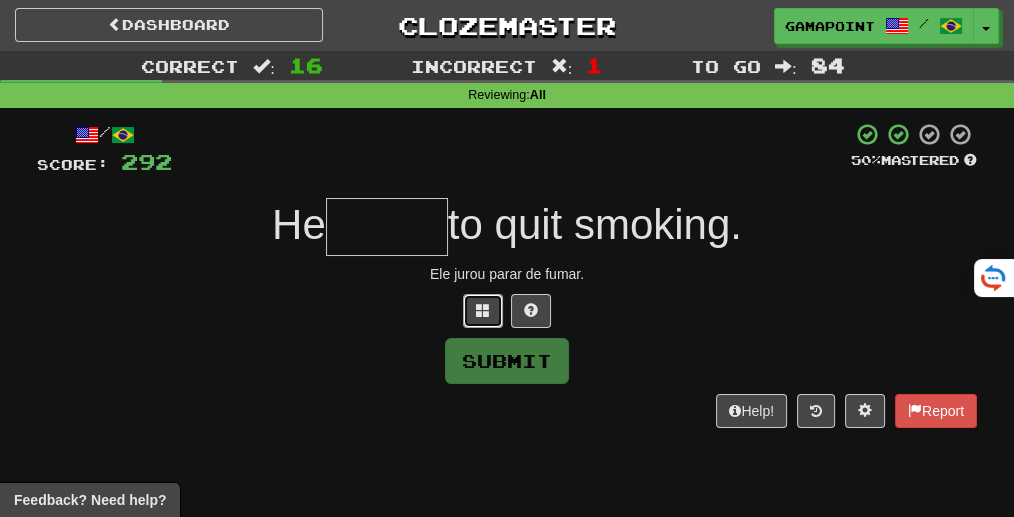 click at bounding box center (483, 311) 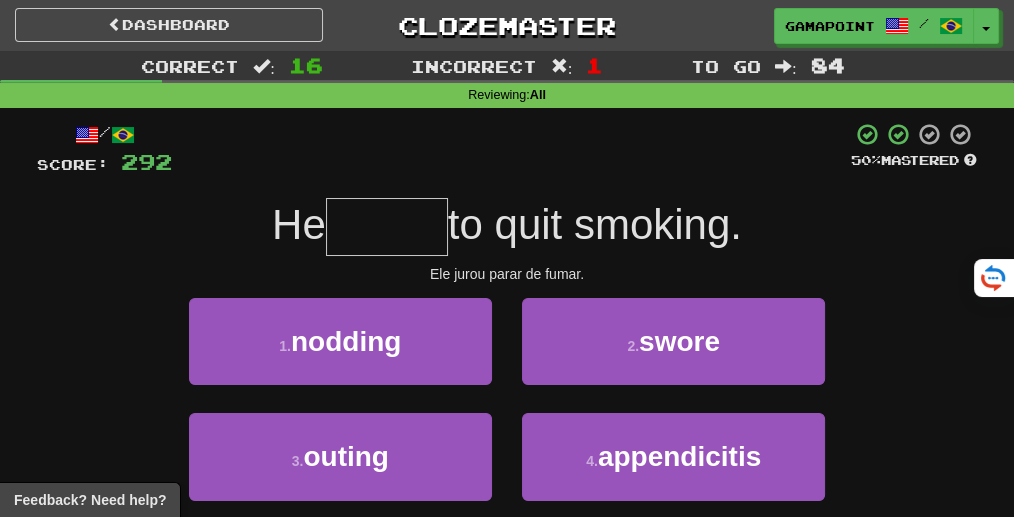 click on "/  Score:   292 50 %  Mastered He   to quit smoking. Ele jurou parar de fumar. 1 .  nodding 2 .  swore 3 .  outing 4 .  appendicitis  Help!  Report" at bounding box center [507, 347] 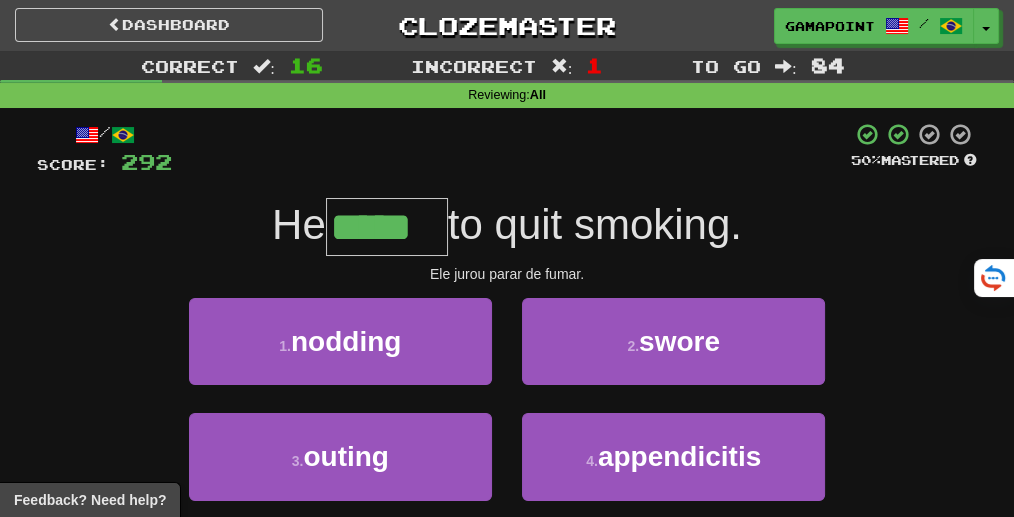 type on "*****" 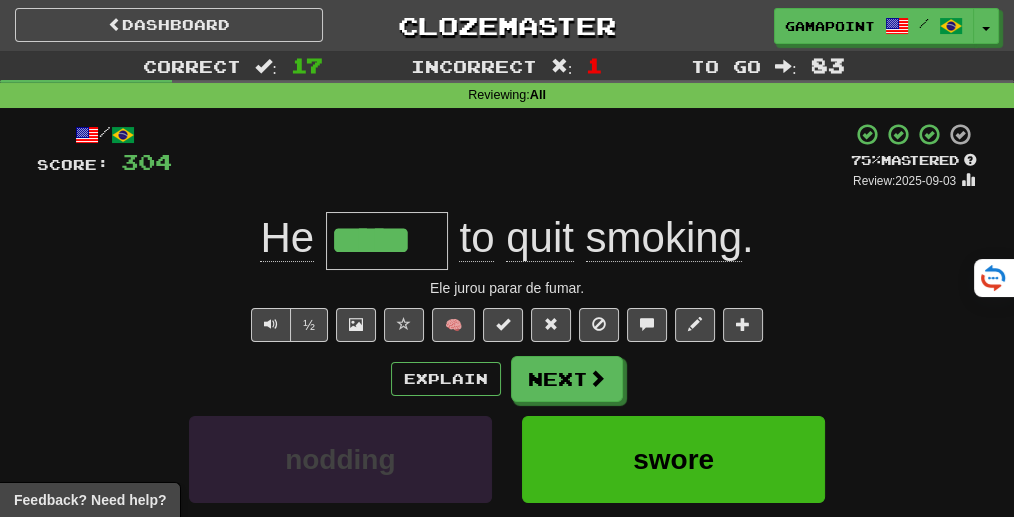 click on "+ 12" at bounding box center (511, 156) 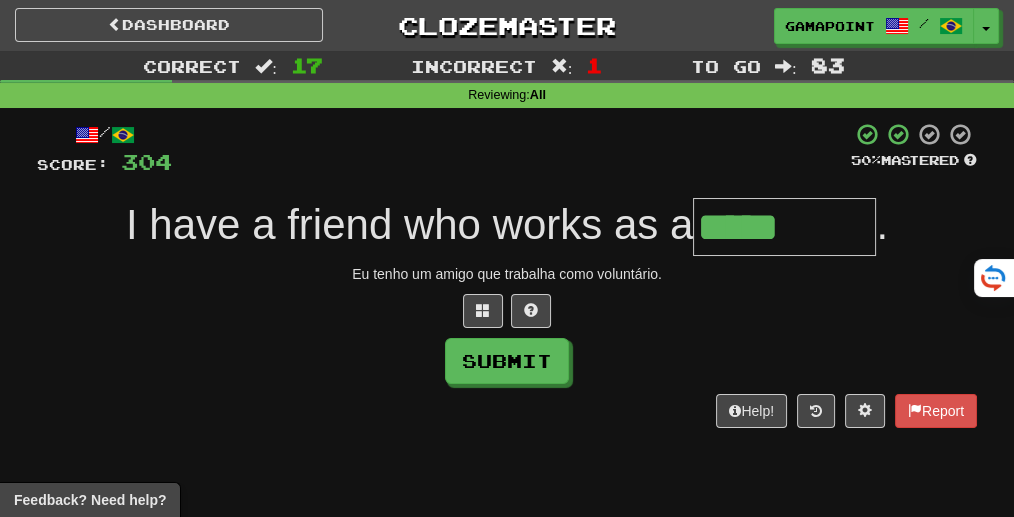 click on "Eu tenho um amigo que trabalha como voluntário." at bounding box center (507, 274) 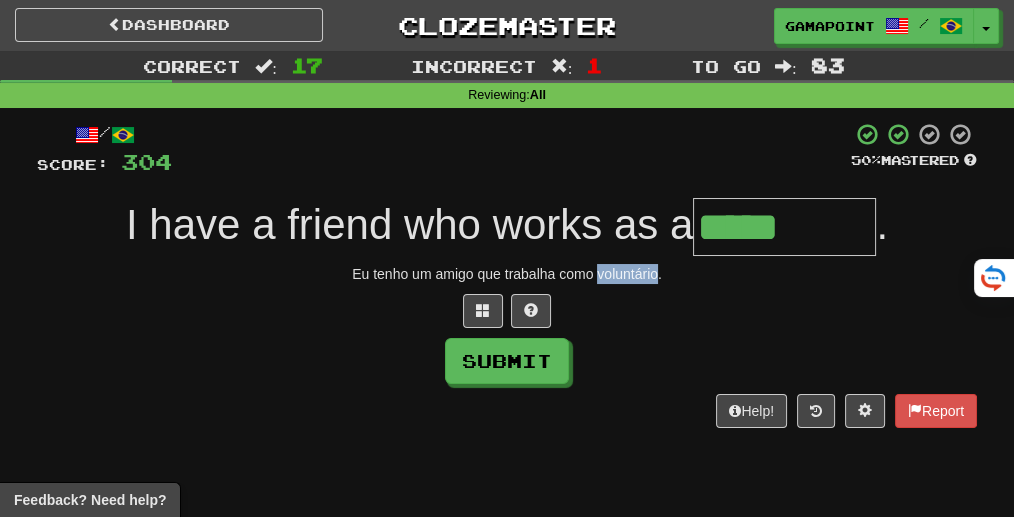 click on "Eu tenho um amigo que trabalha como voluntário." at bounding box center (507, 274) 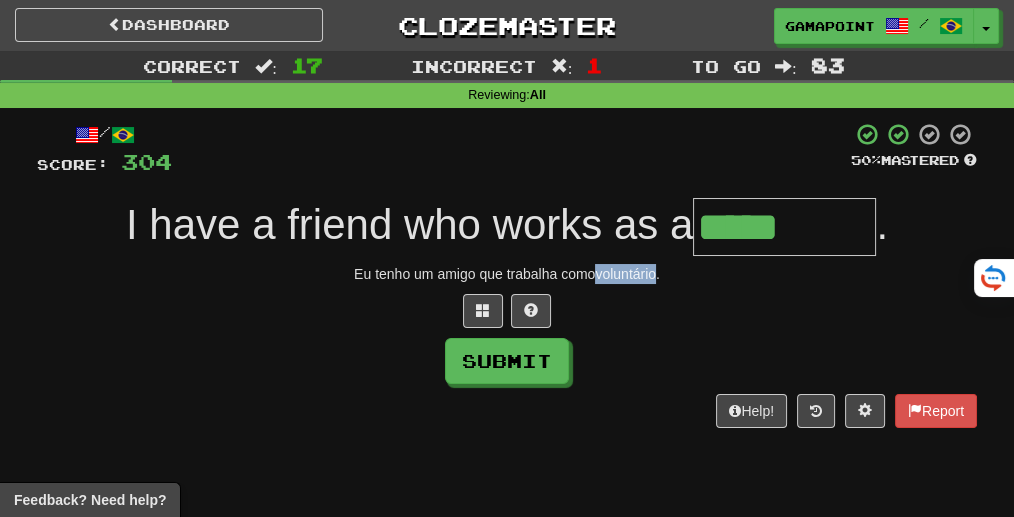 click at bounding box center (507, 311) 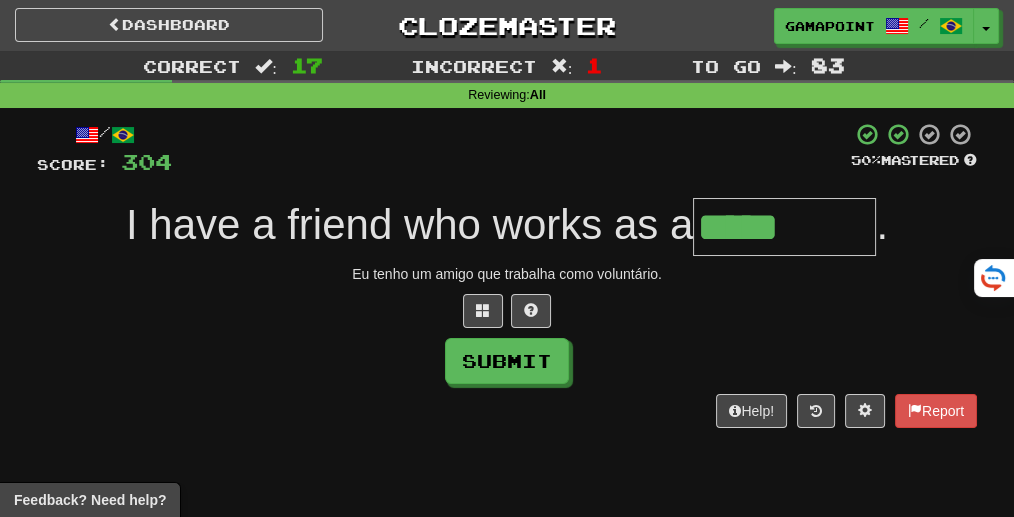click on "*****" at bounding box center (784, 227) 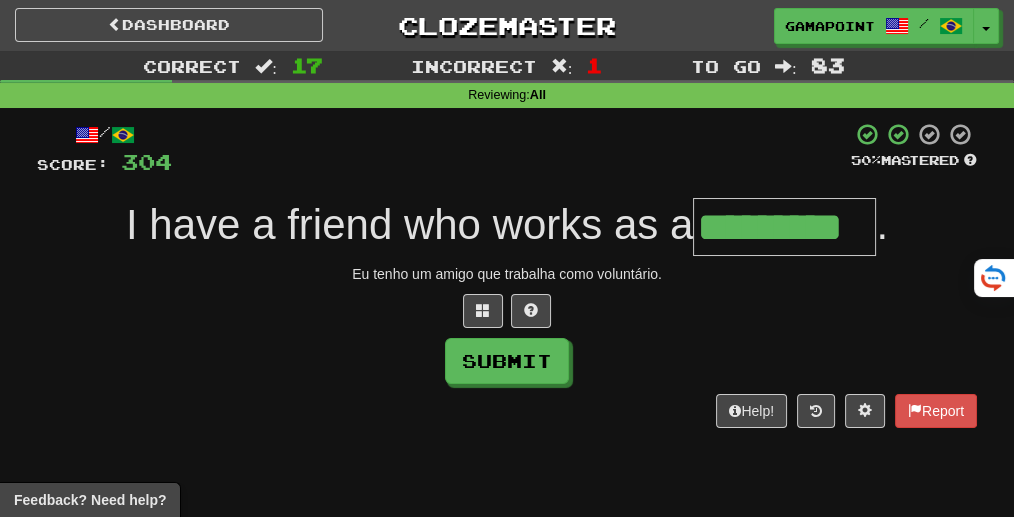 type on "*********" 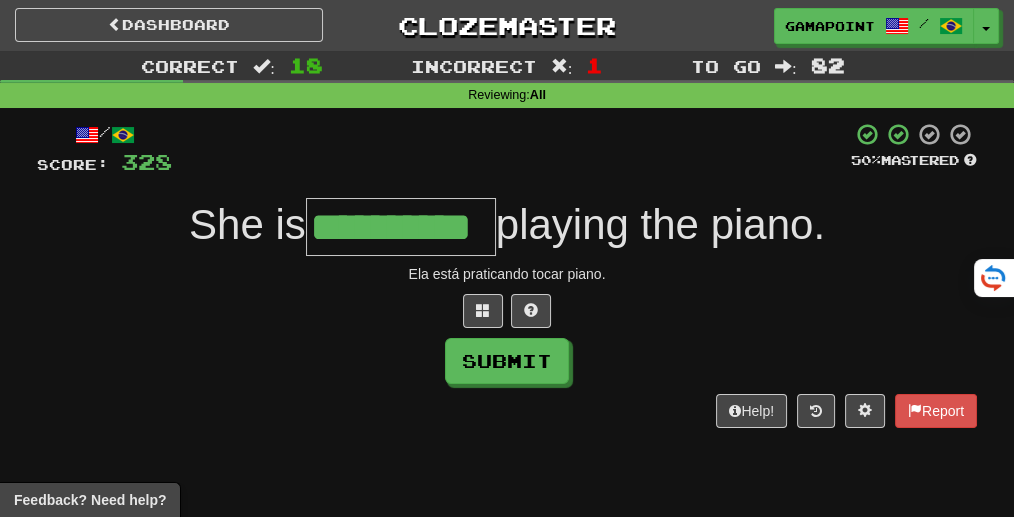 type on "**********" 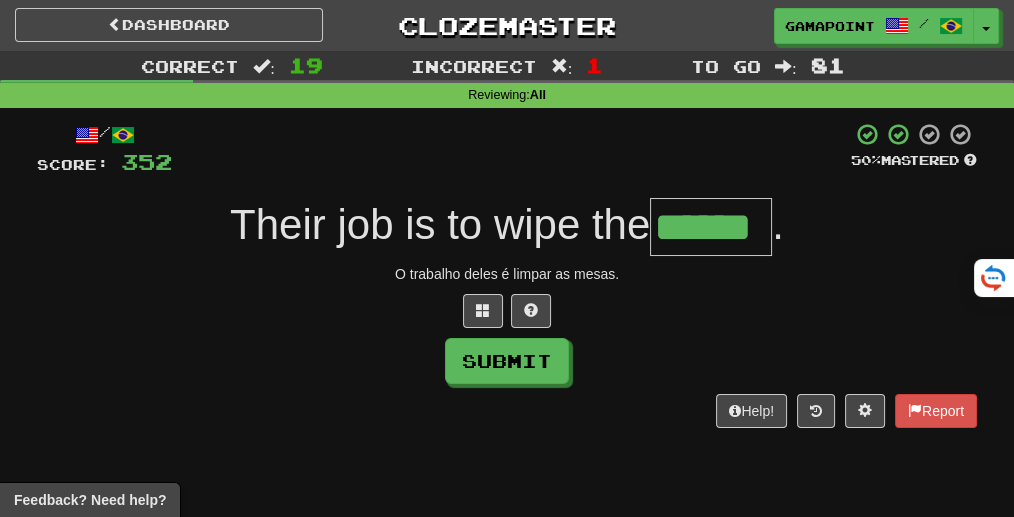 type on "******" 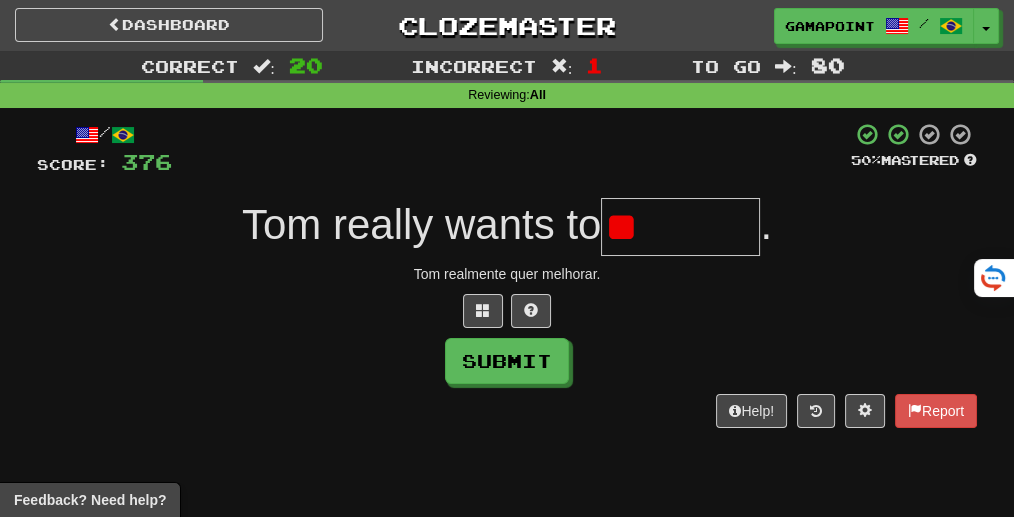 type on "*" 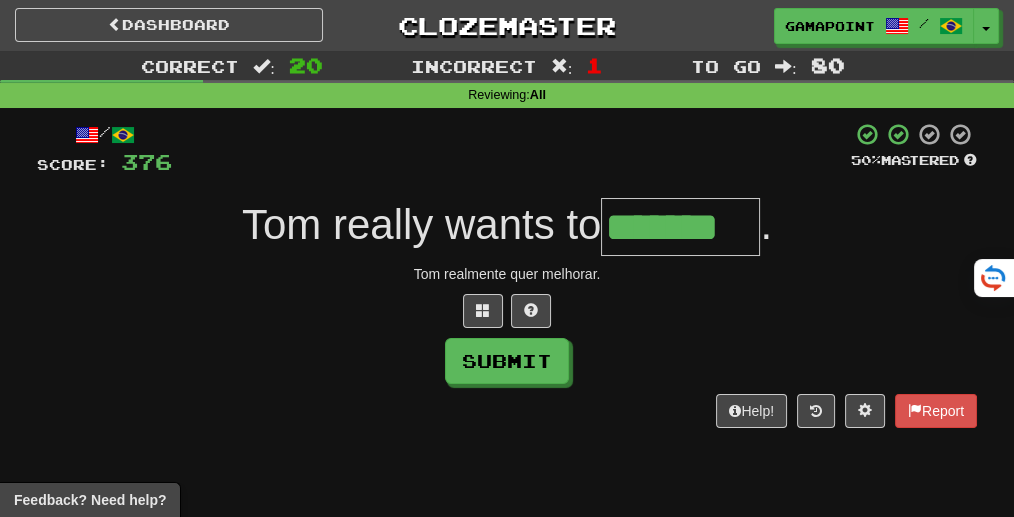 type on "*******" 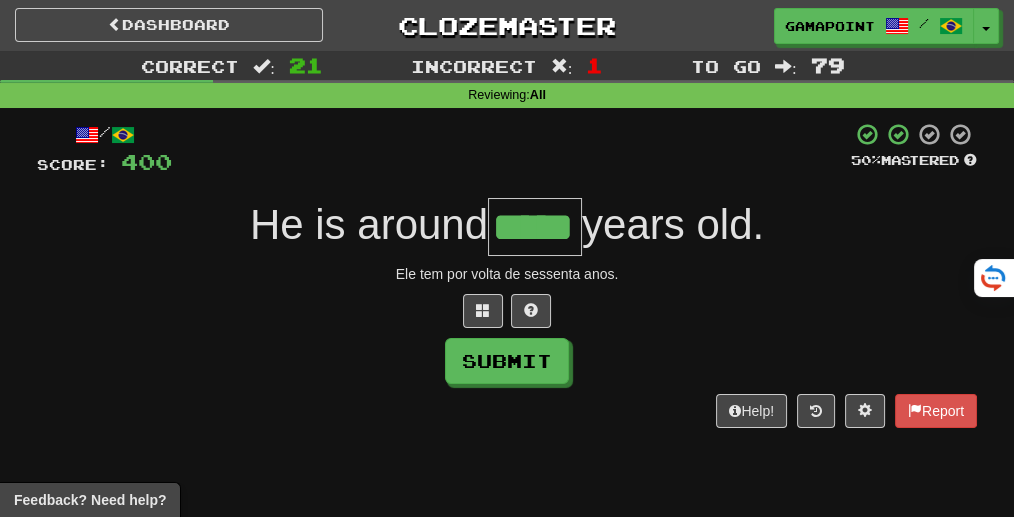 type on "*****" 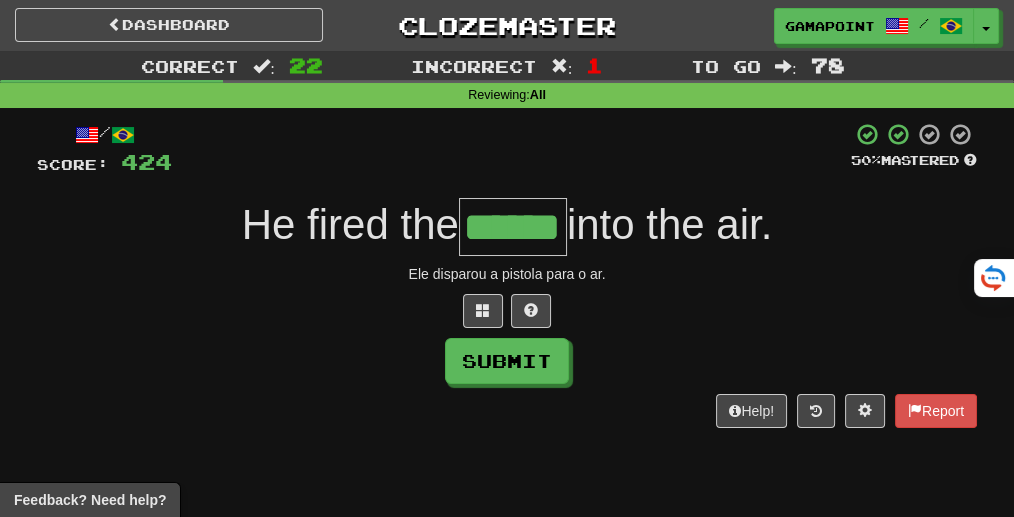 type on "******" 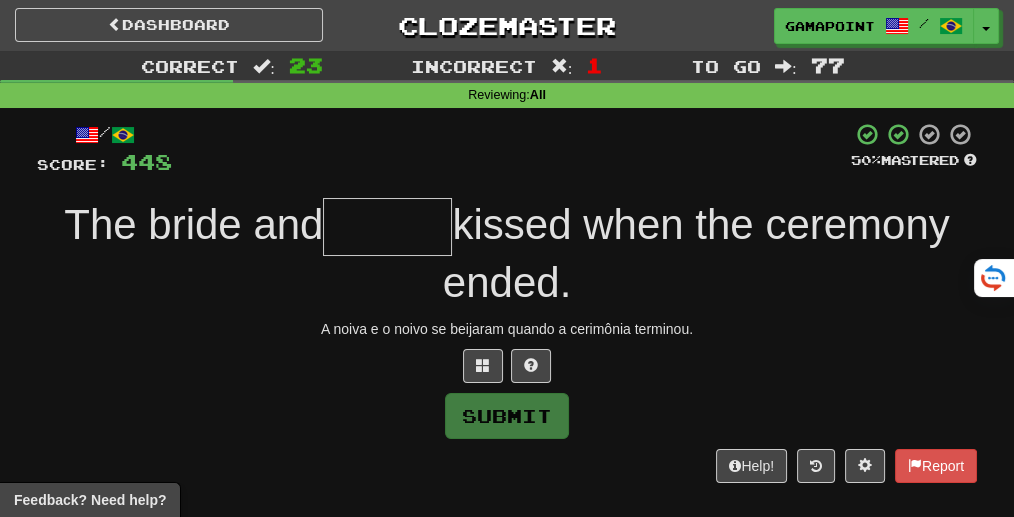 click on "The bride and   kissed when the ceremony ended." at bounding box center (507, 254) 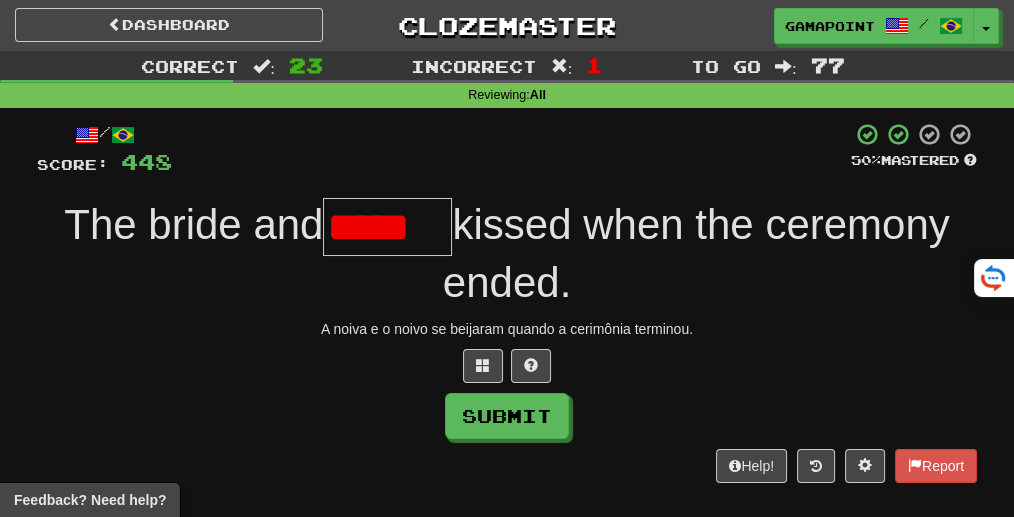 scroll, scrollTop: 0, scrollLeft: 0, axis: both 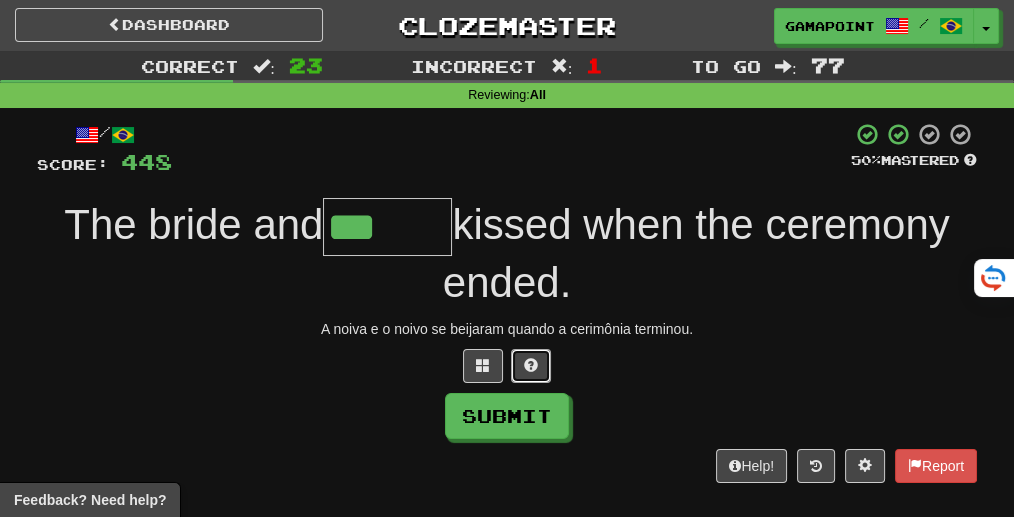 click at bounding box center (531, 365) 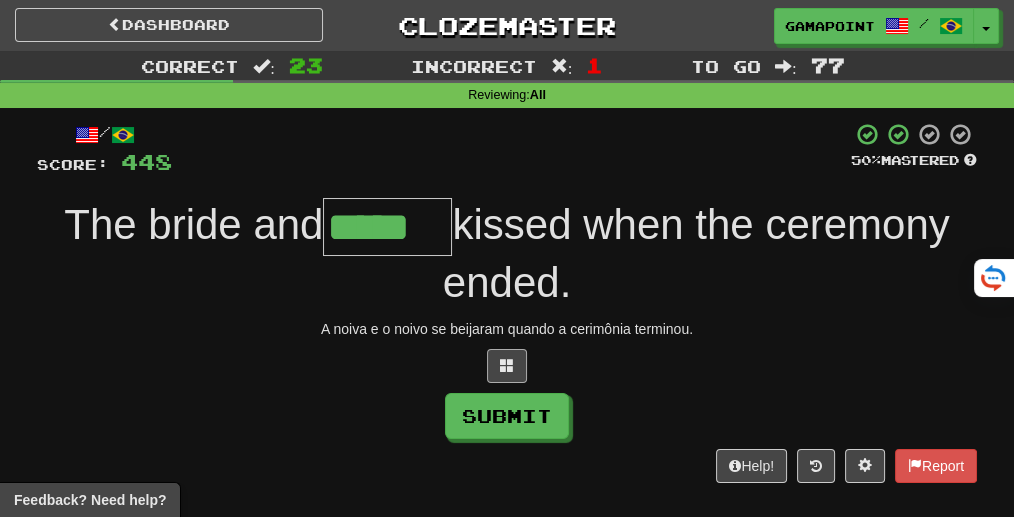 type on "*****" 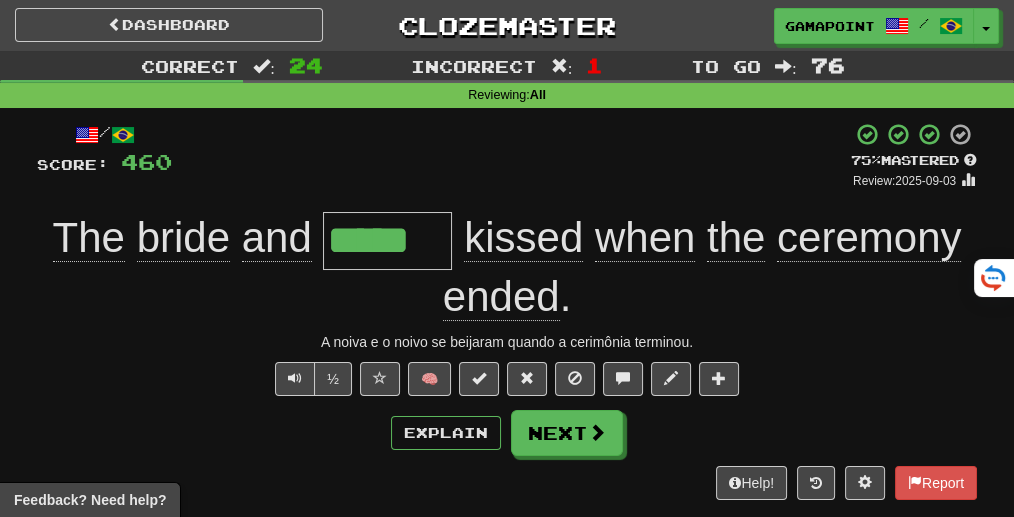 click on "+ 12" at bounding box center [511, 156] 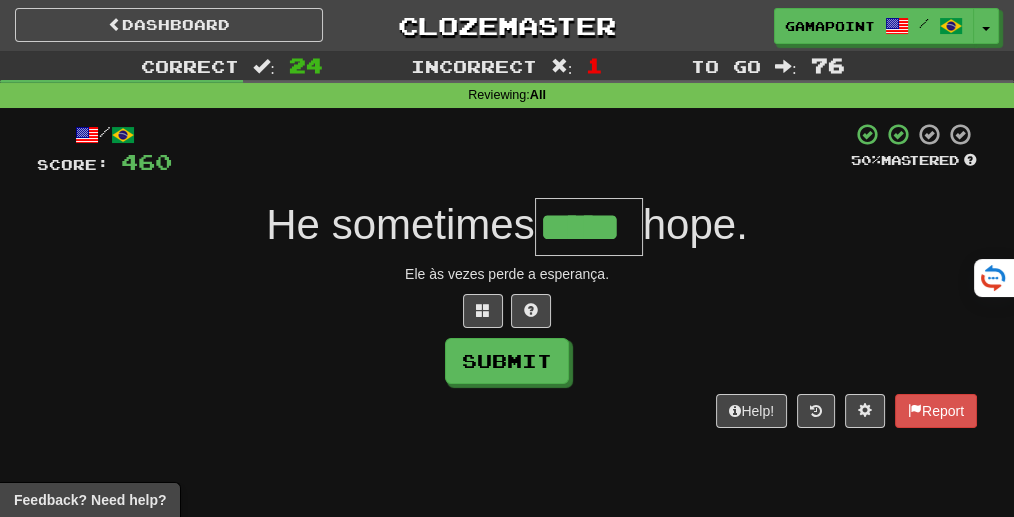 type on "*****" 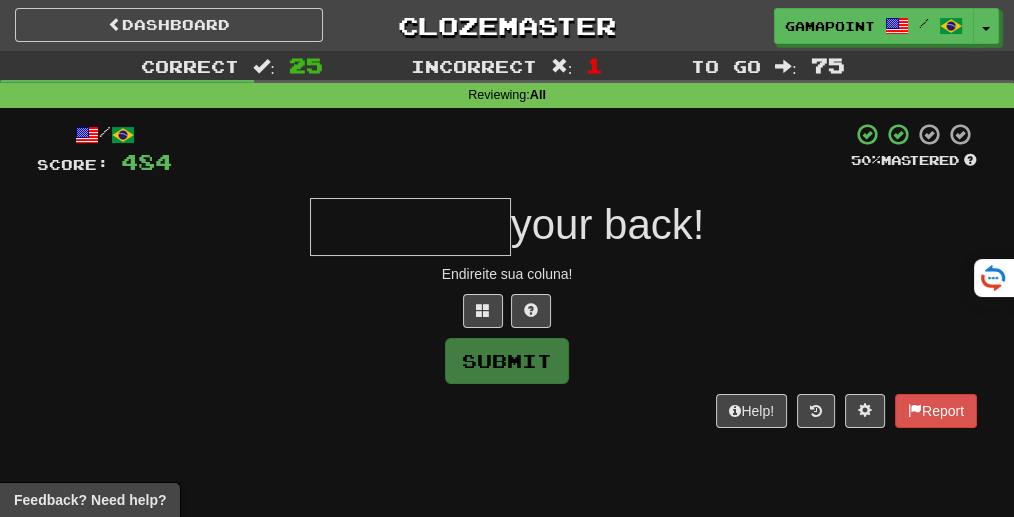 type on "*" 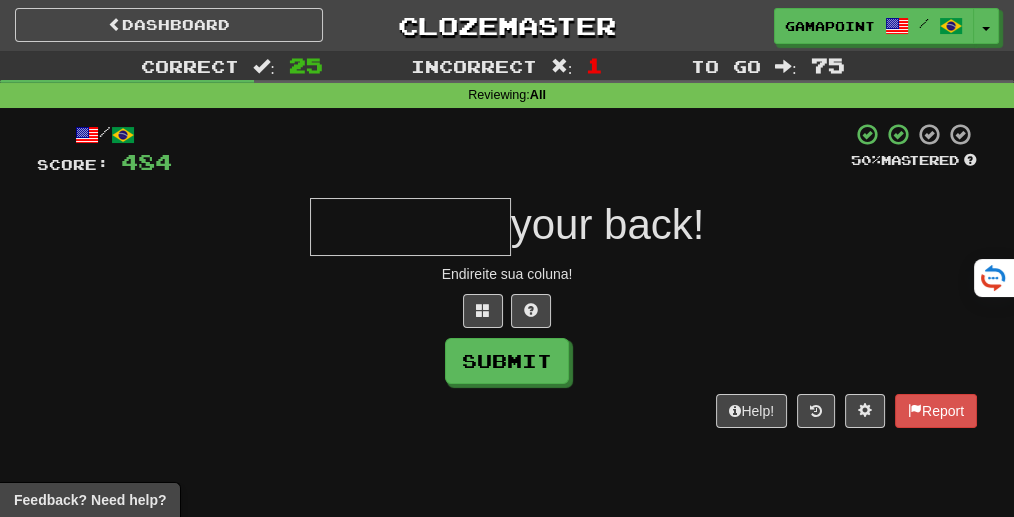 type on "*" 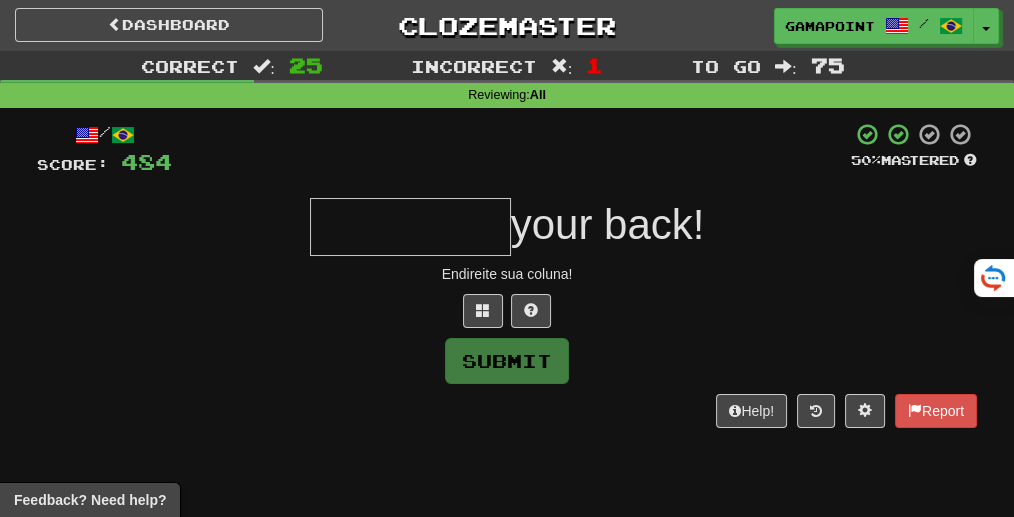 type on "*" 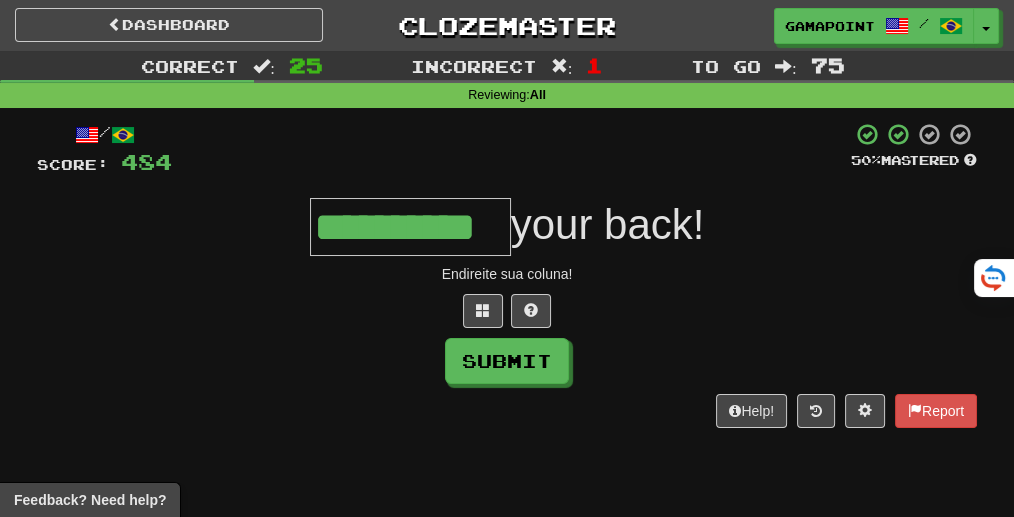 type on "**********" 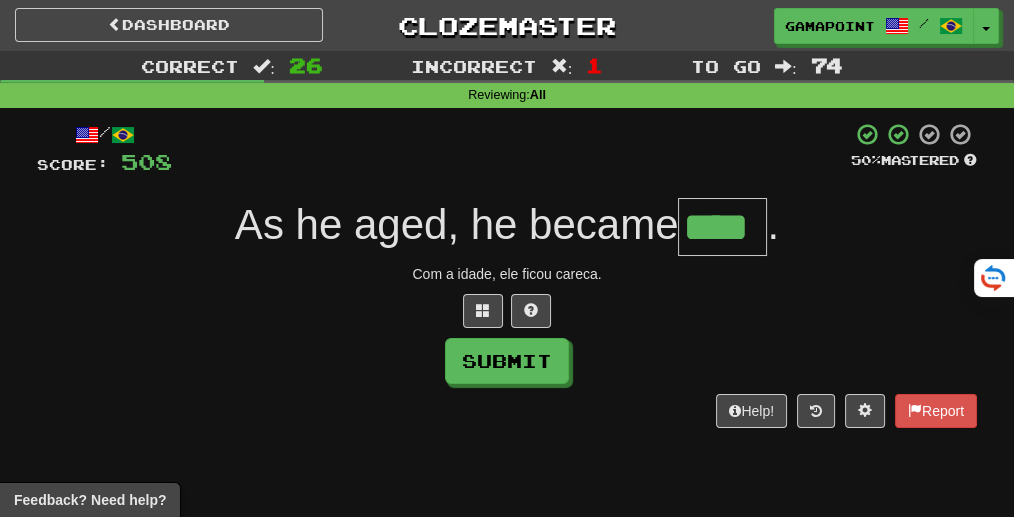 type on "****" 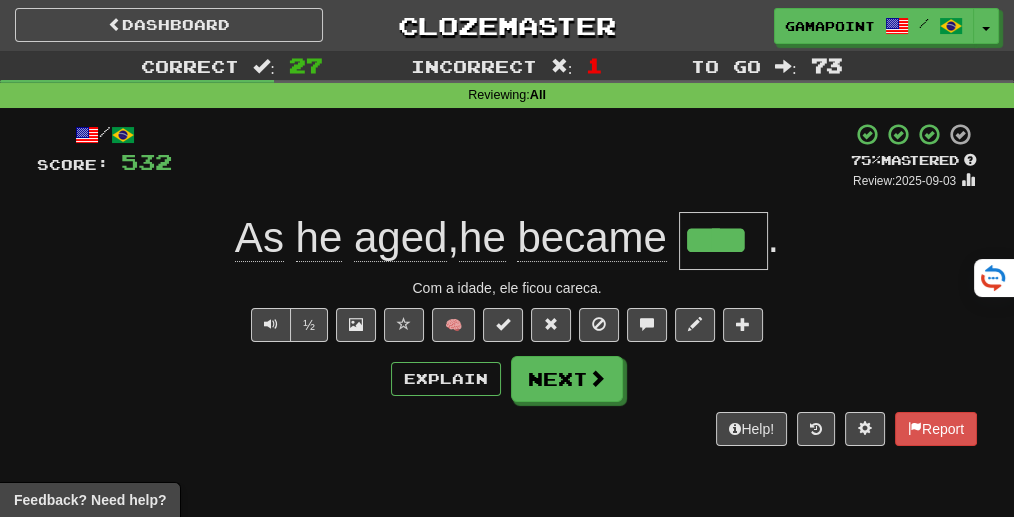 click on "+ 24" at bounding box center [511, 156] 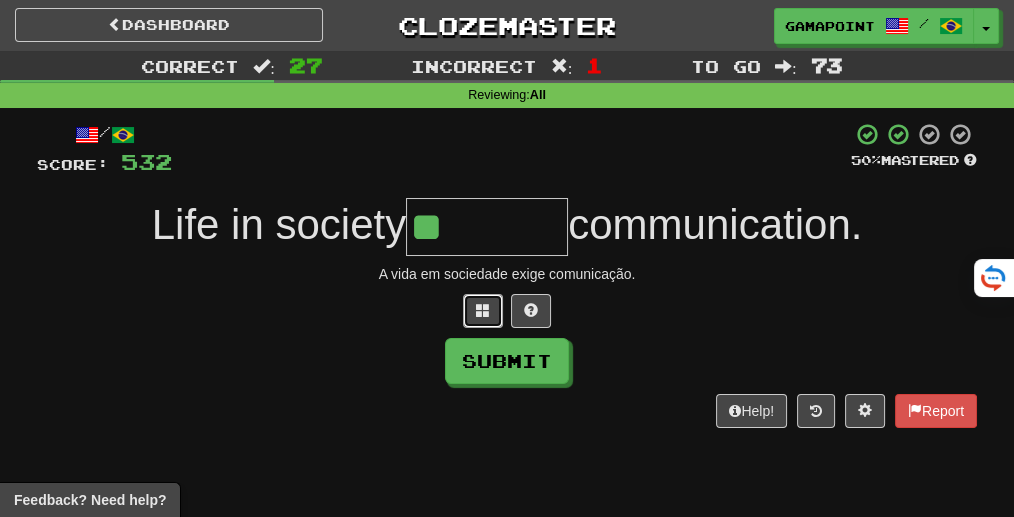 click at bounding box center [483, 310] 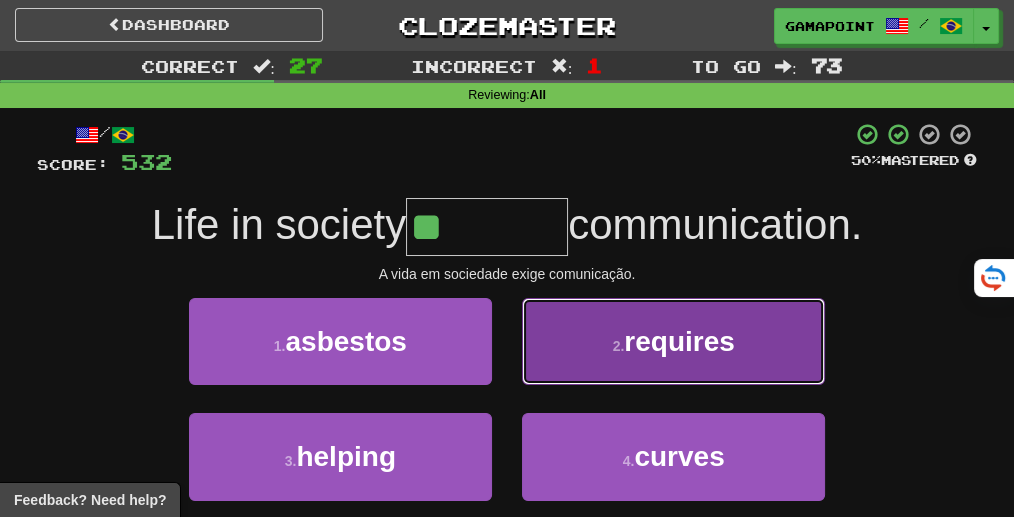 click on "requires" at bounding box center [679, 341] 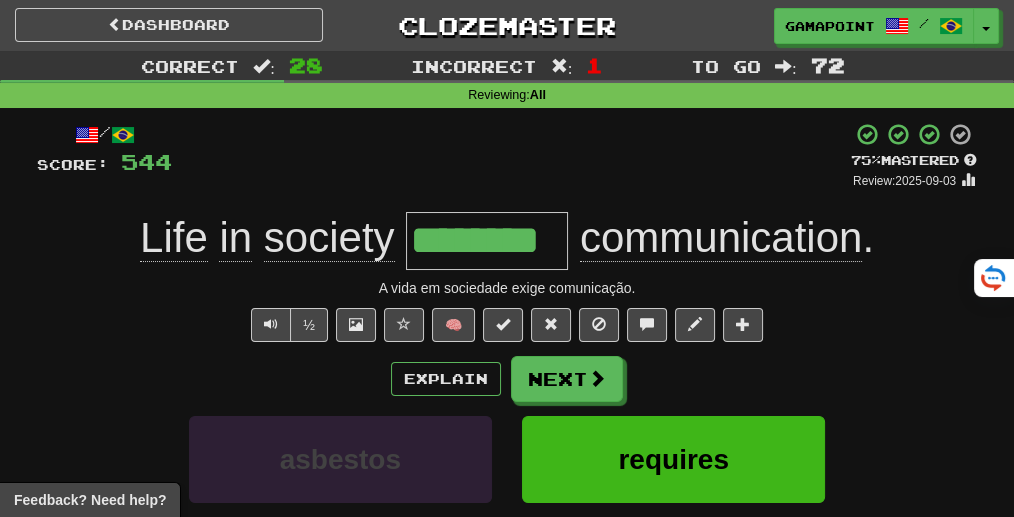 click on "+ 12" at bounding box center [511, 156] 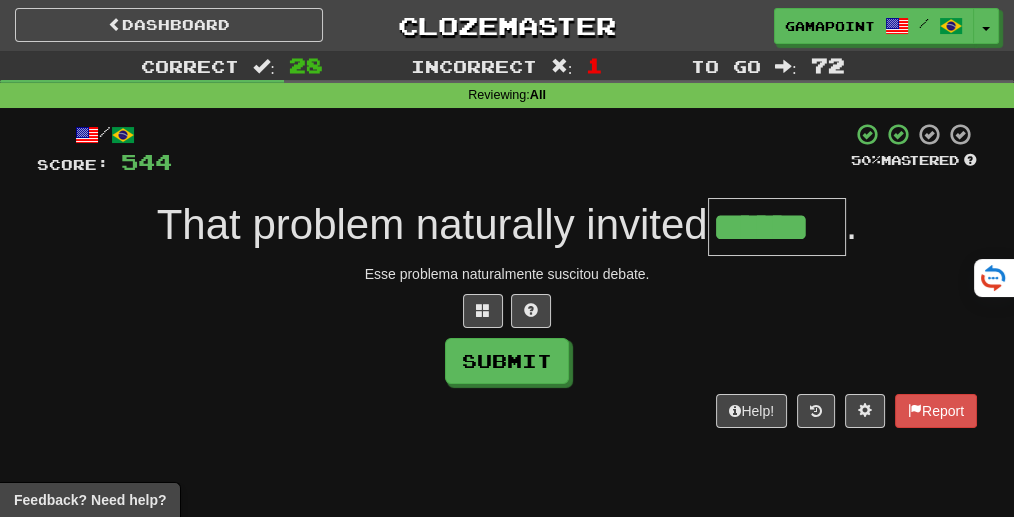 type on "******" 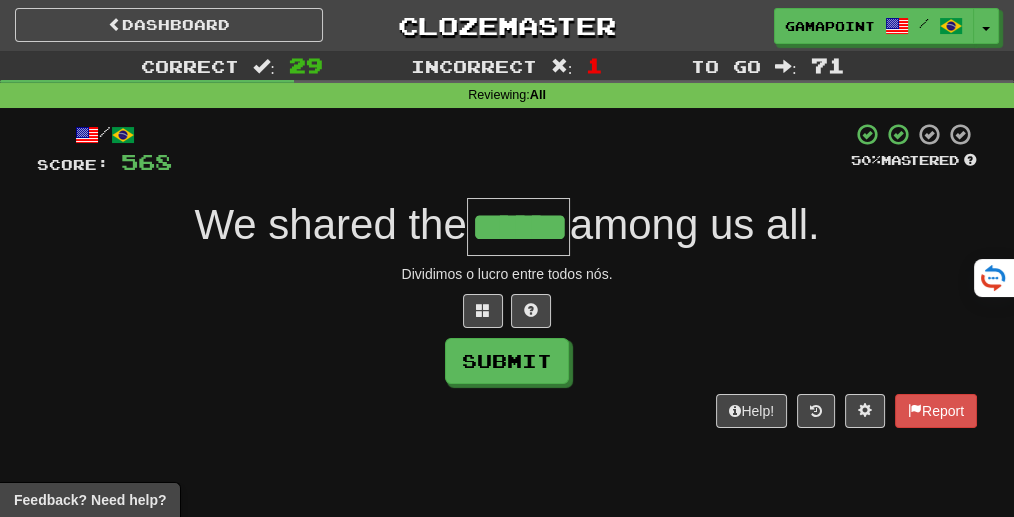 type on "******" 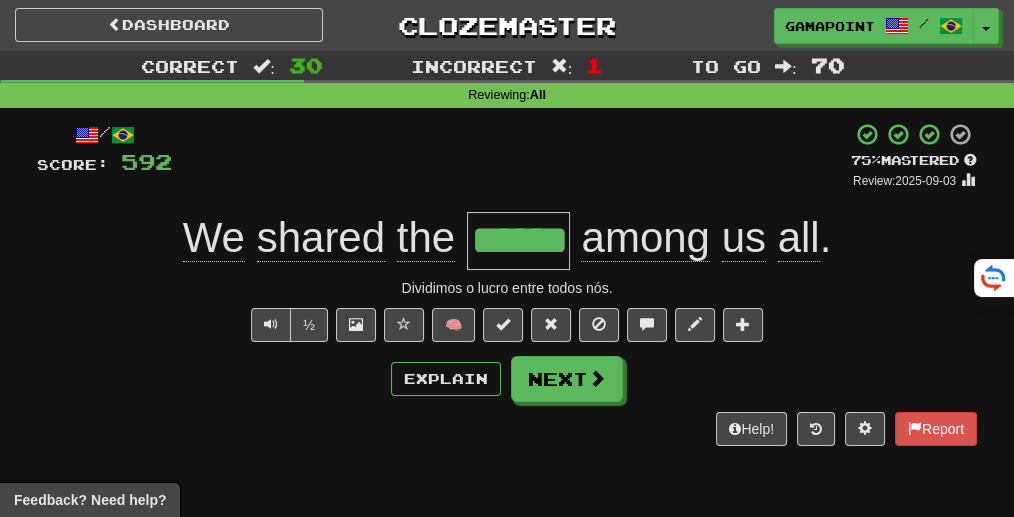 click on "/  Score:   592 + 24 75 %  Mastered Review:  2025-09-03 We   shared   the   ******   among   us   all . Dividimos o lucro entre todos nós. ½ 🧠 Explain Next  Help!  Report" at bounding box center [507, 283] 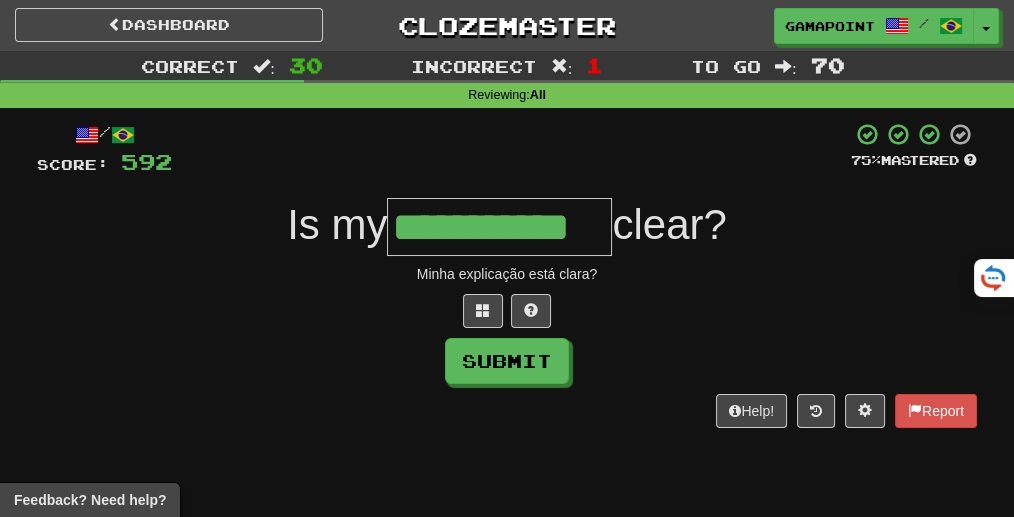 type on "**********" 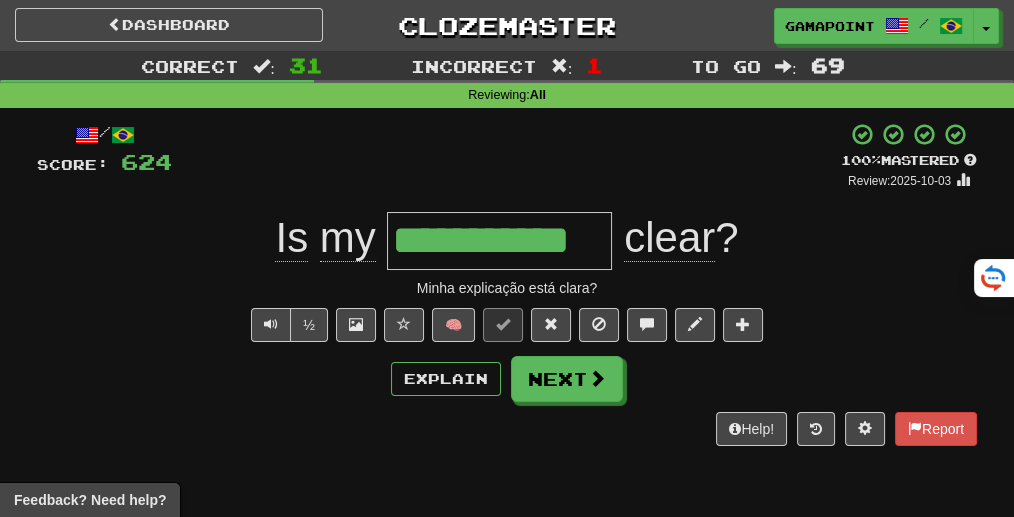 click on "+ 32" at bounding box center [506, 156] 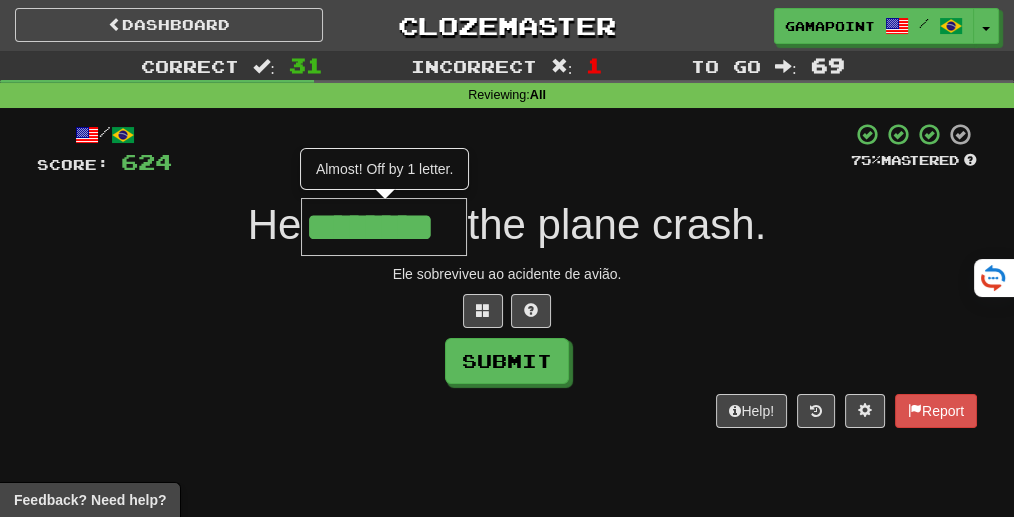 type on "********" 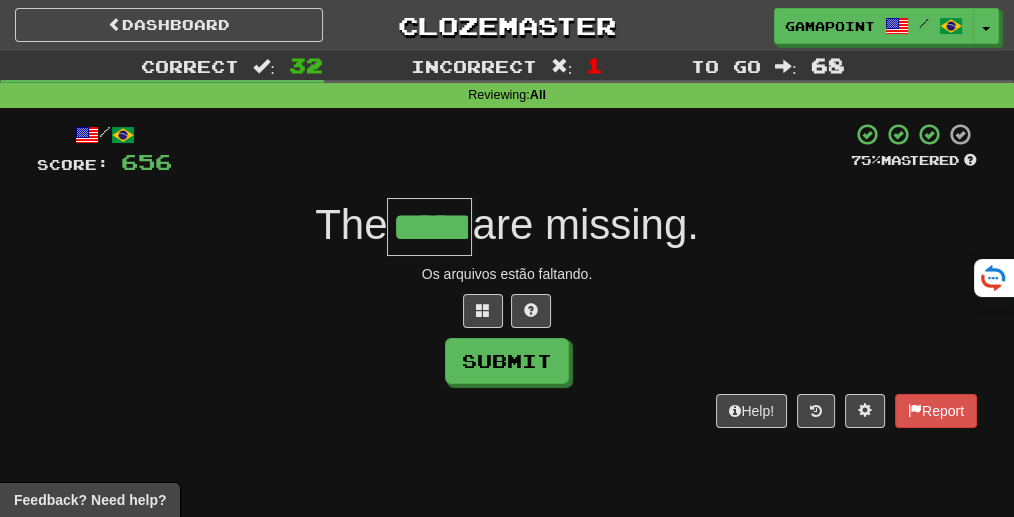 type on "*****" 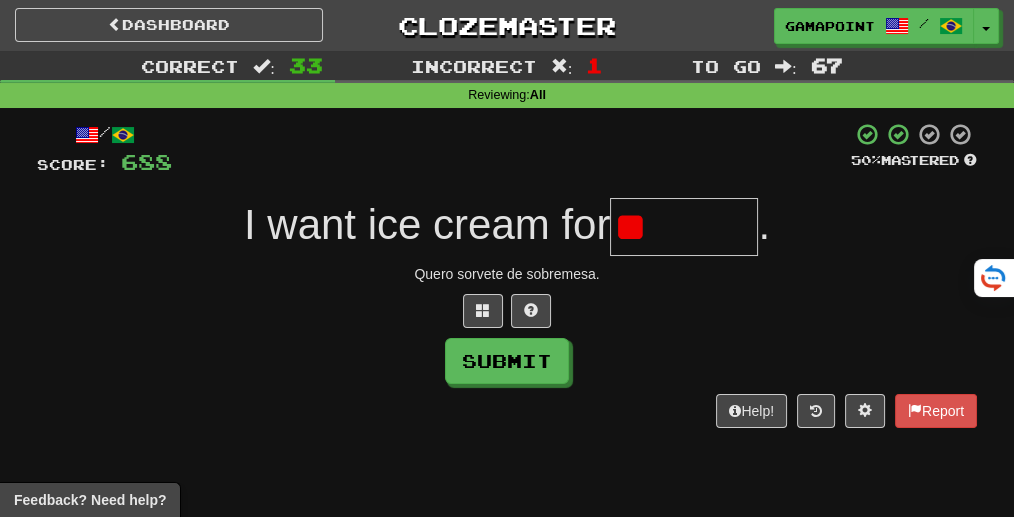 type on "*" 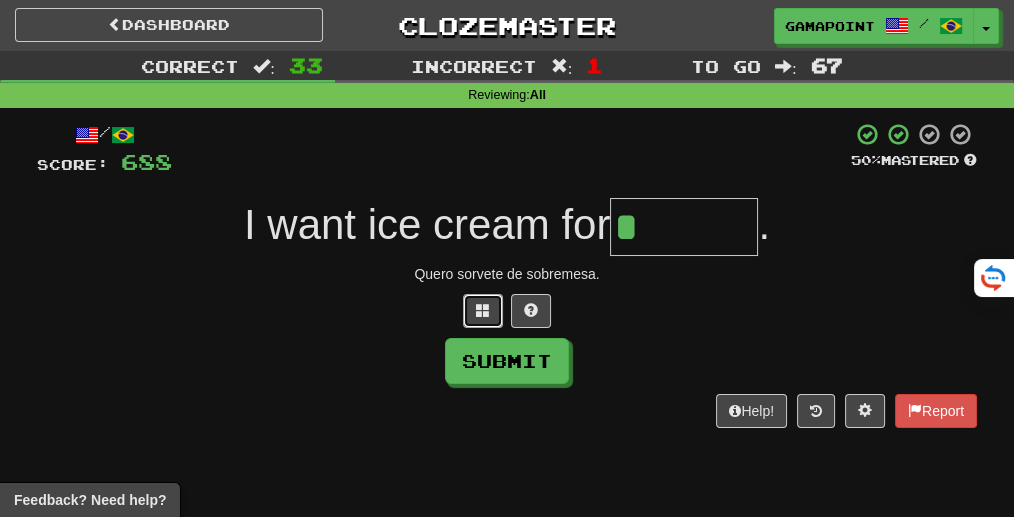 click at bounding box center (483, 310) 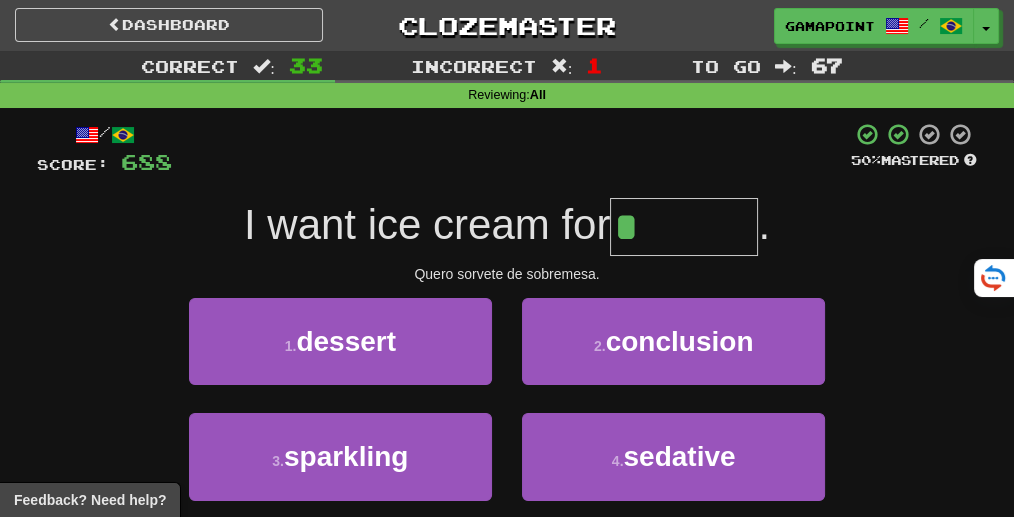 click on "*" at bounding box center (684, 227) 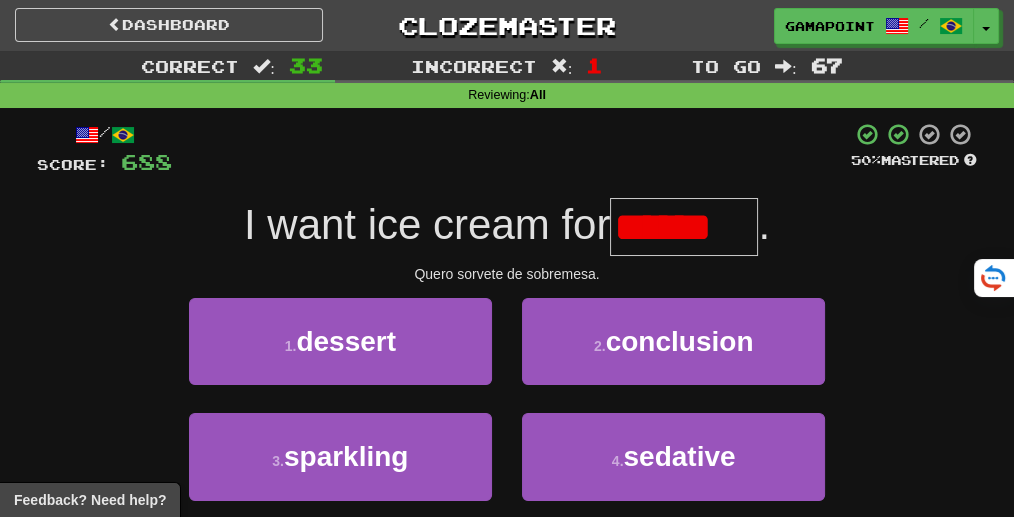 scroll, scrollTop: 0, scrollLeft: 0, axis: both 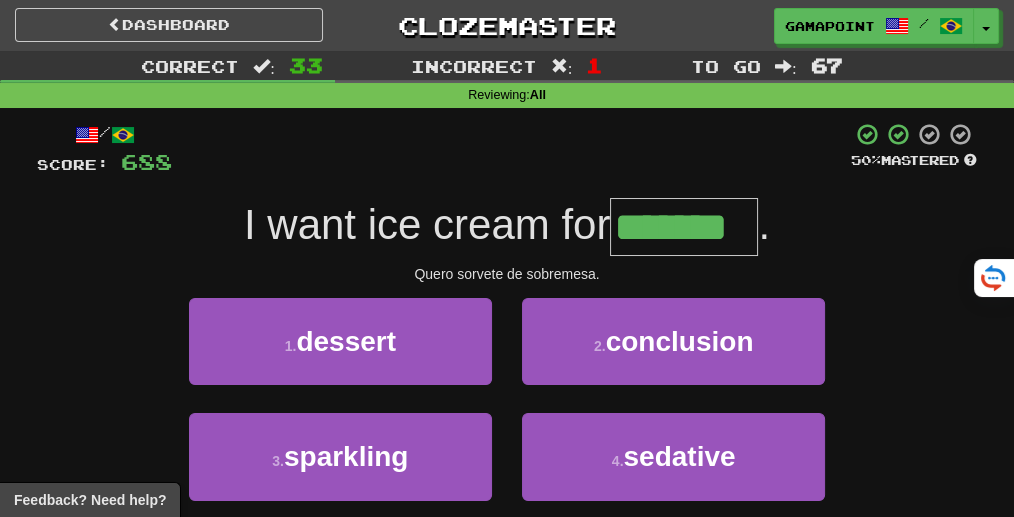 type on "*******" 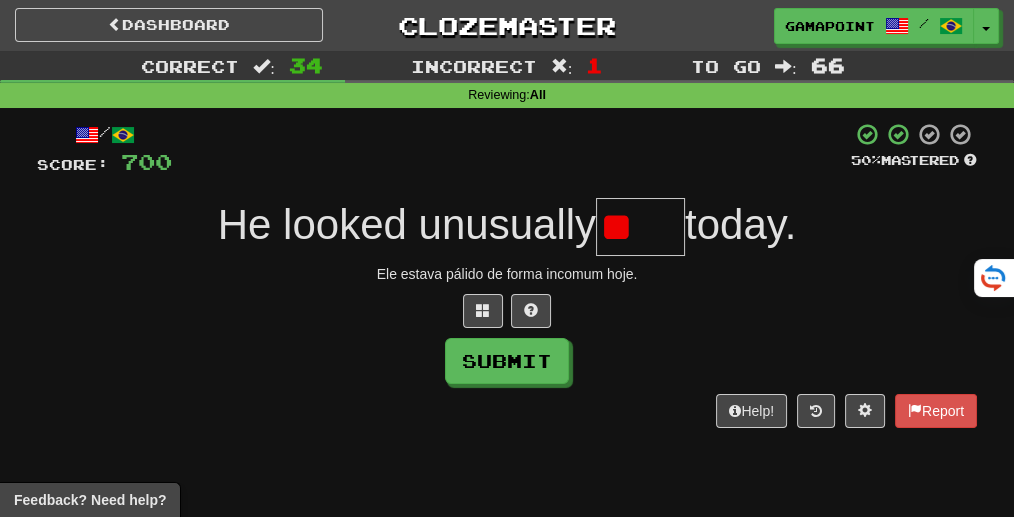 type on "*" 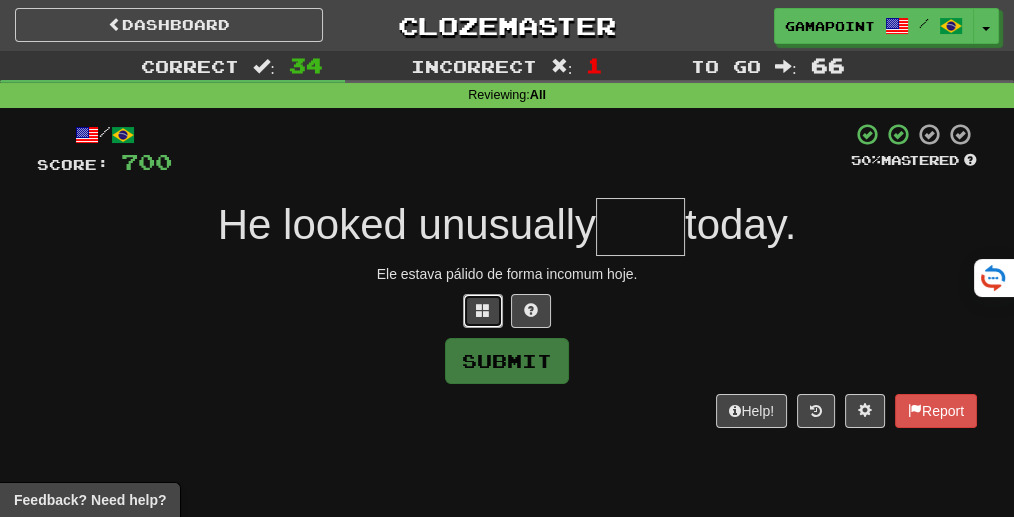 click at bounding box center (483, 311) 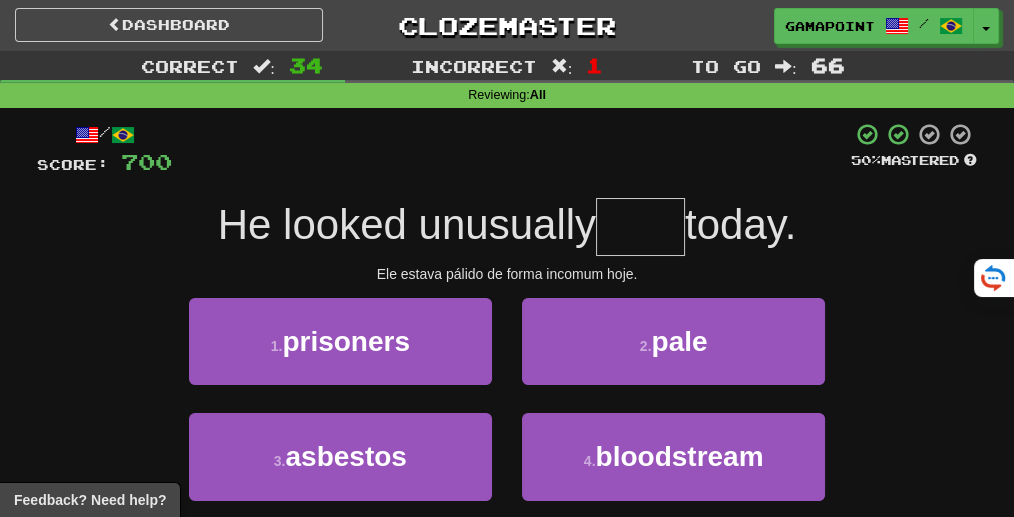 click at bounding box center (640, 227) 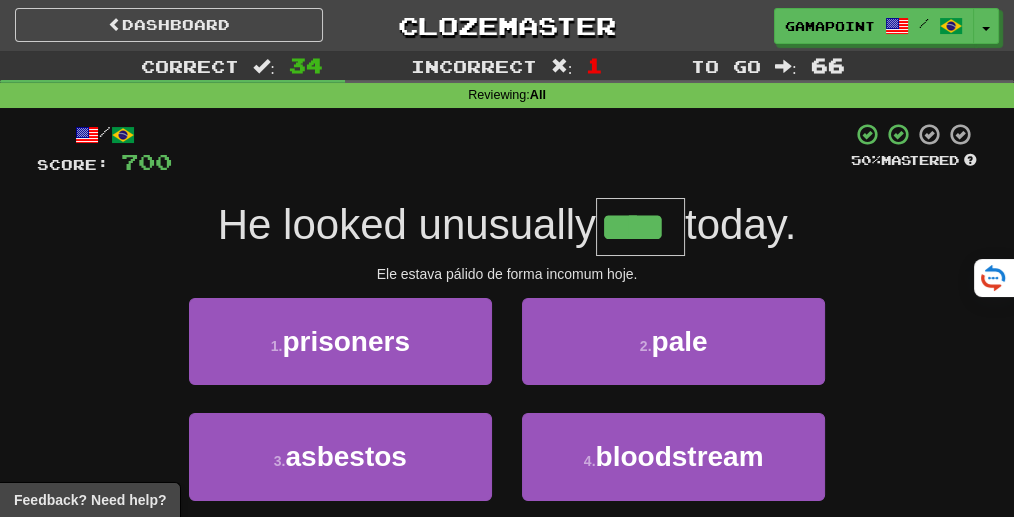 type on "****" 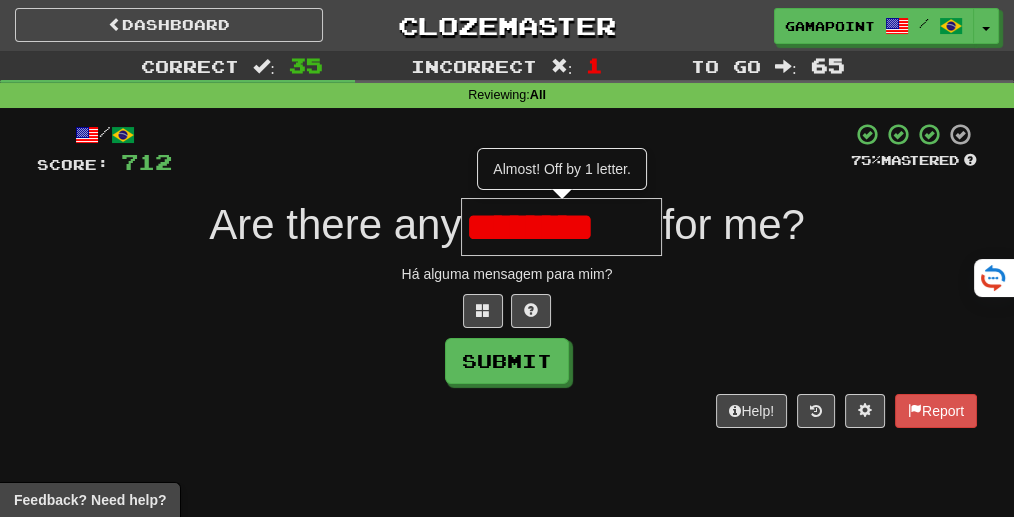 scroll, scrollTop: 0, scrollLeft: 0, axis: both 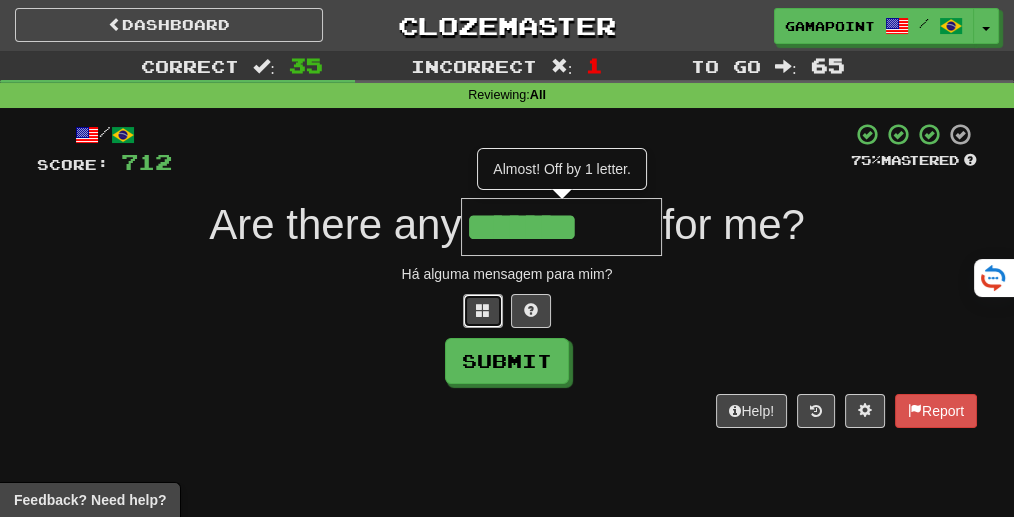 click at bounding box center [483, 311] 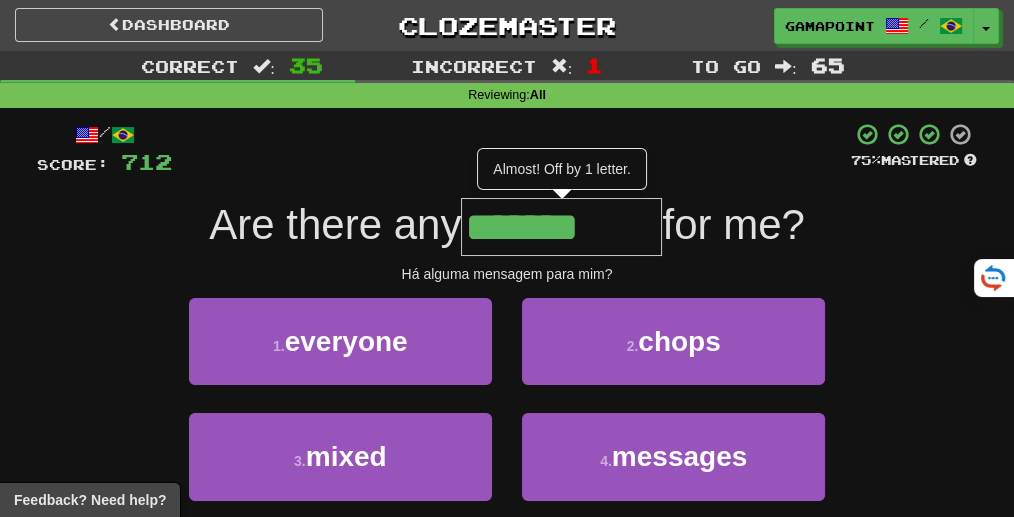 click on "*******" at bounding box center [561, 227] 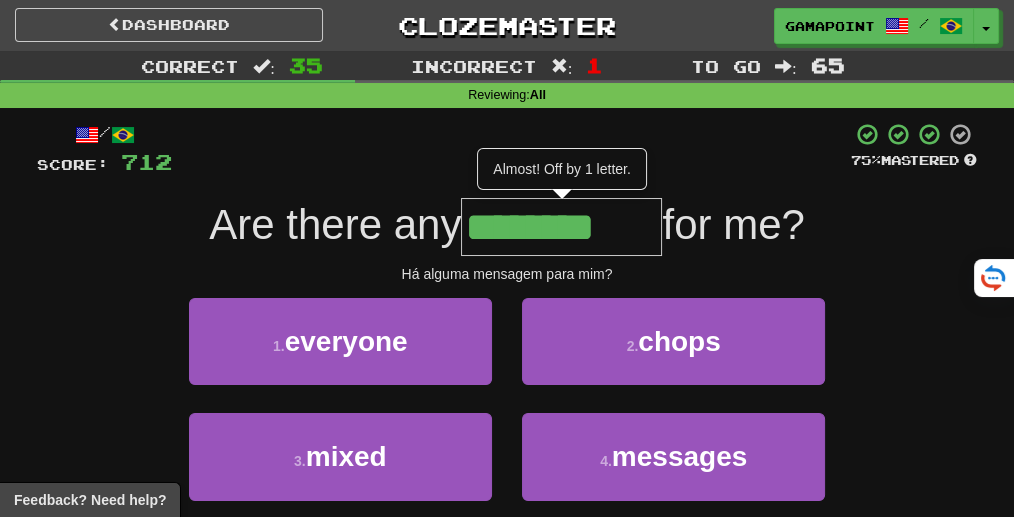 type on "********" 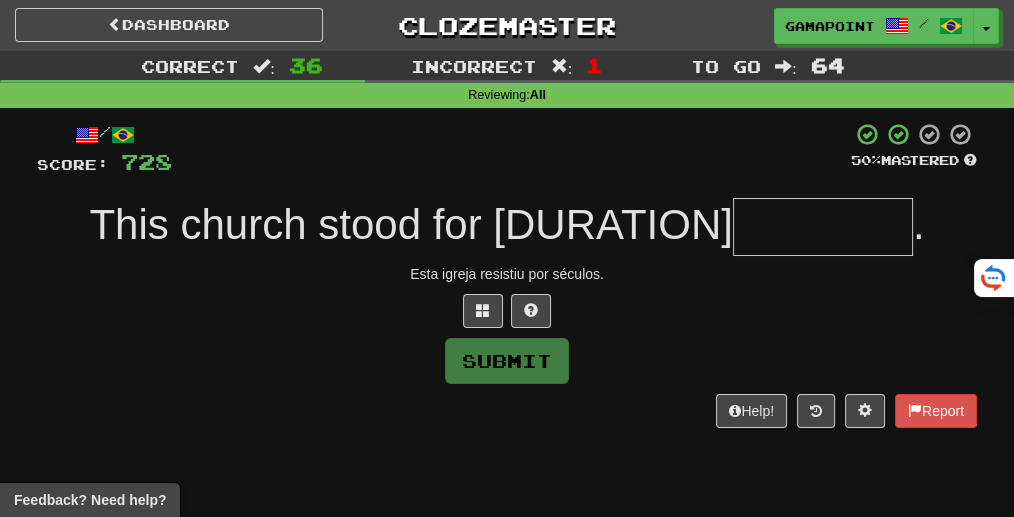 type on "*" 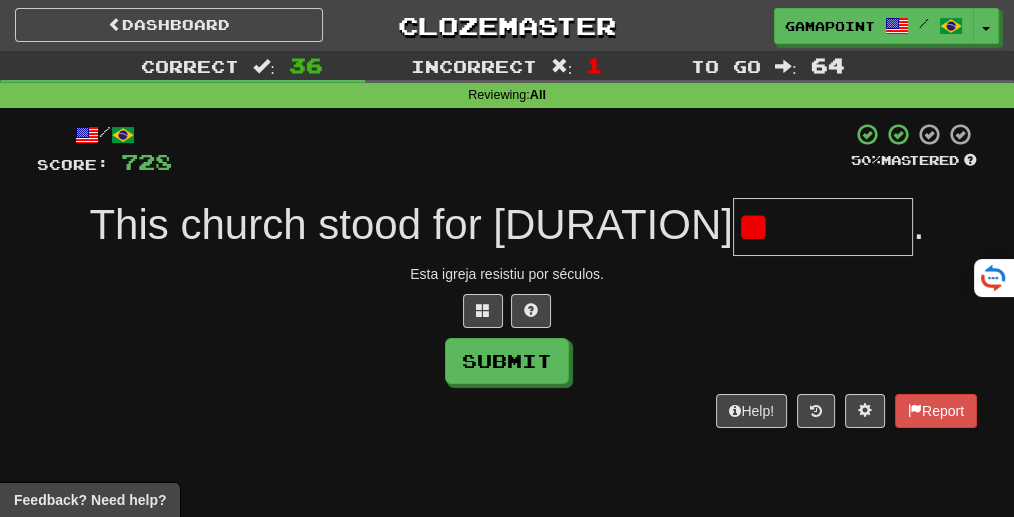 type on "*" 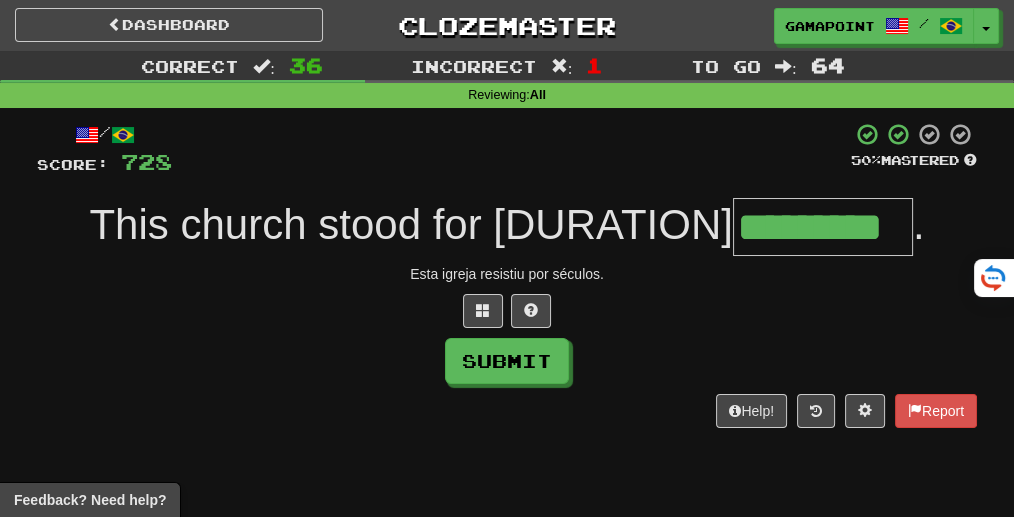 type on "*********" 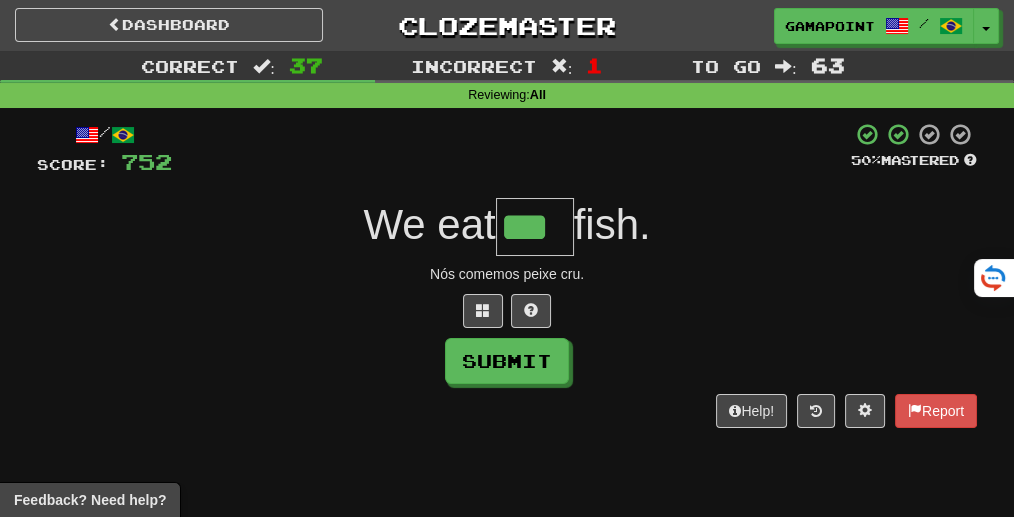 type on "***" 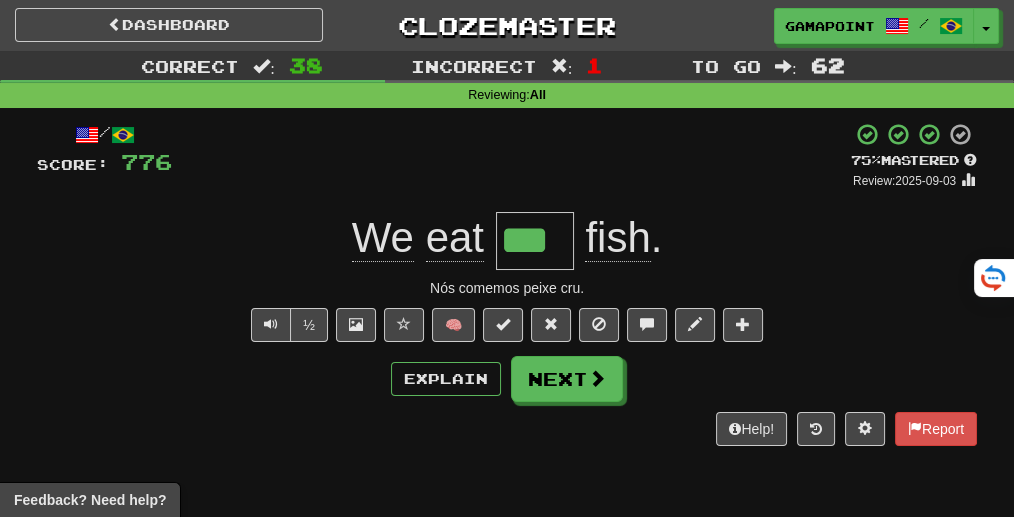 click on "+ 24" at bounding box center [511, 156] 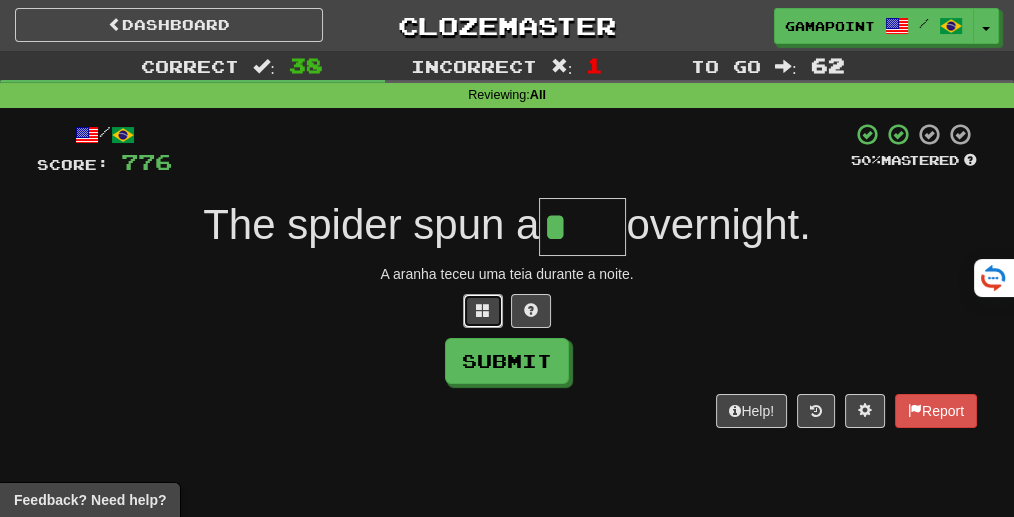 click at bounding box center [483, 310] 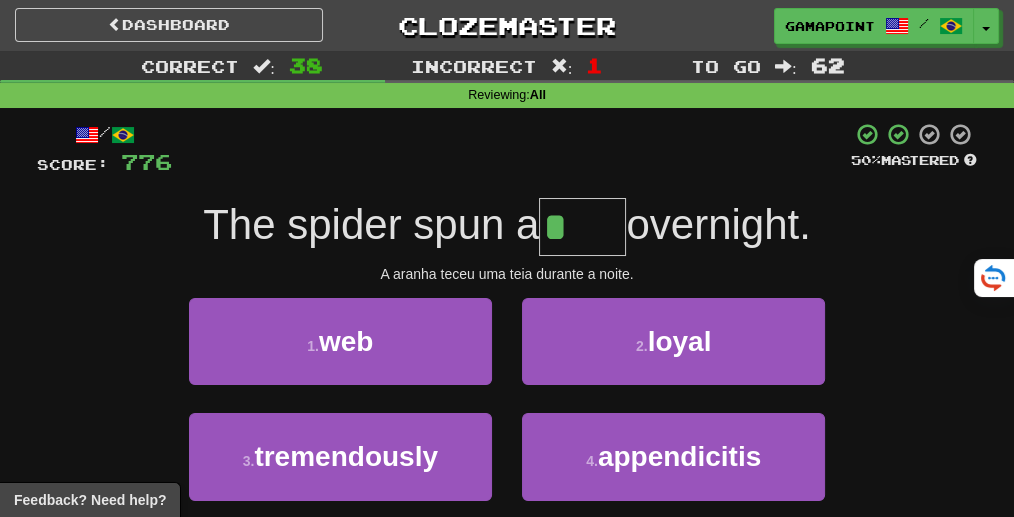 click on "*" at bounding box center (582, 227) 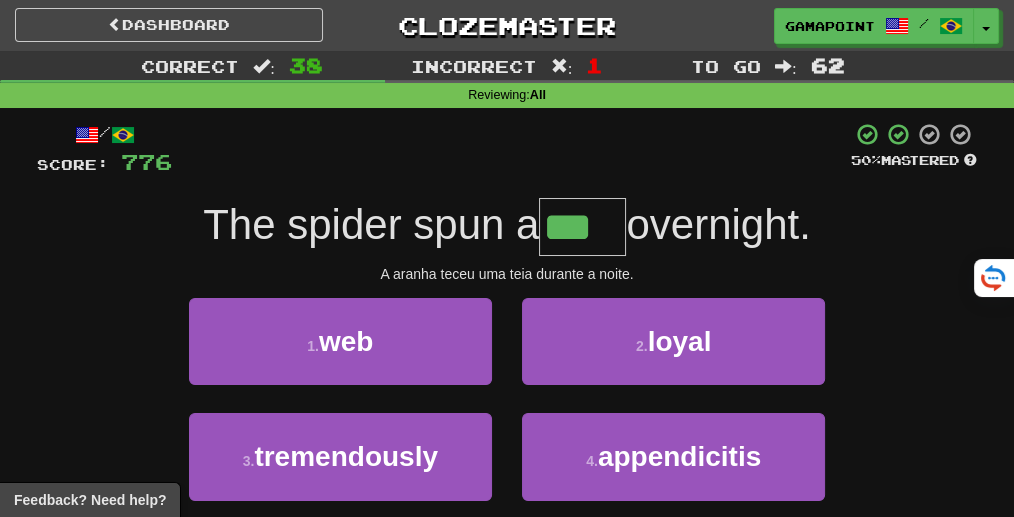 type on "***" 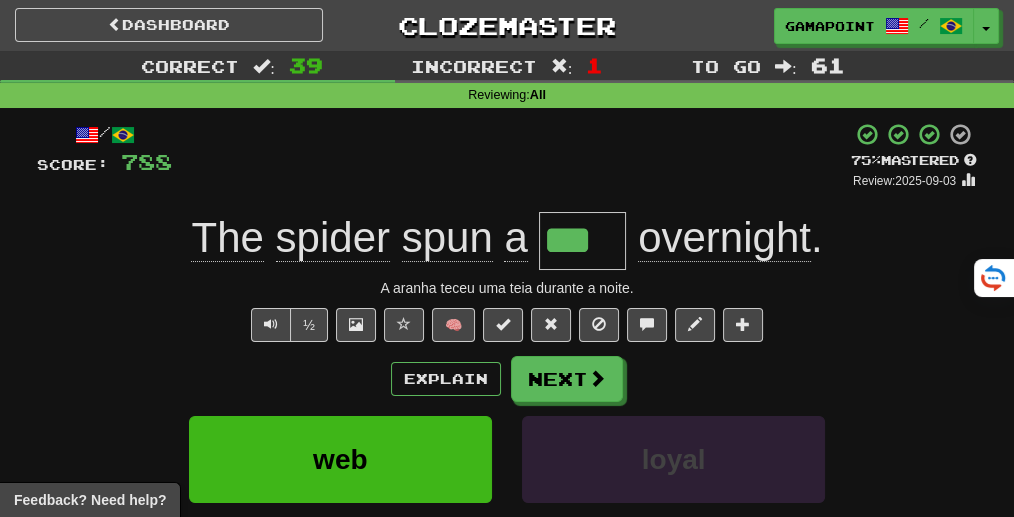 click on "+ 12" at bounding box center [511, 156] 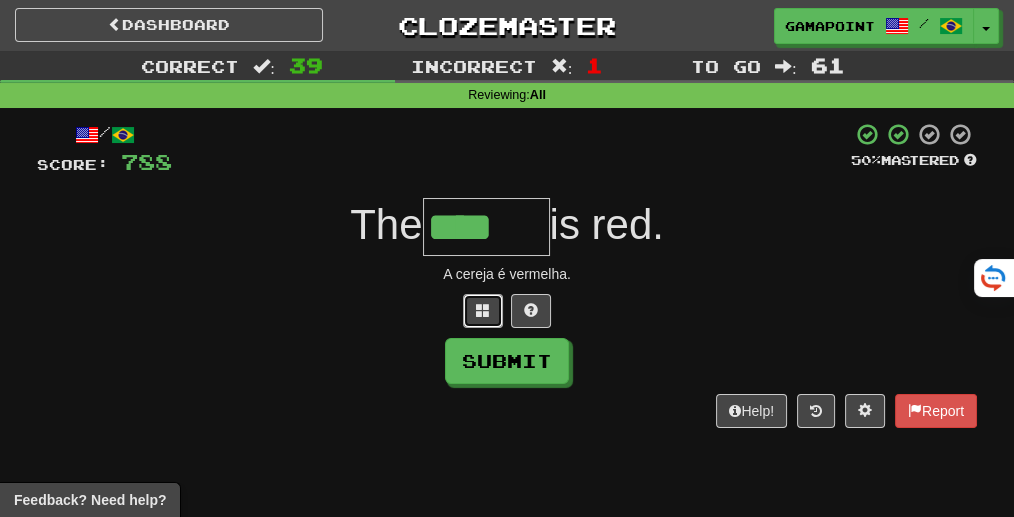 click at bounding box center (483, 310) 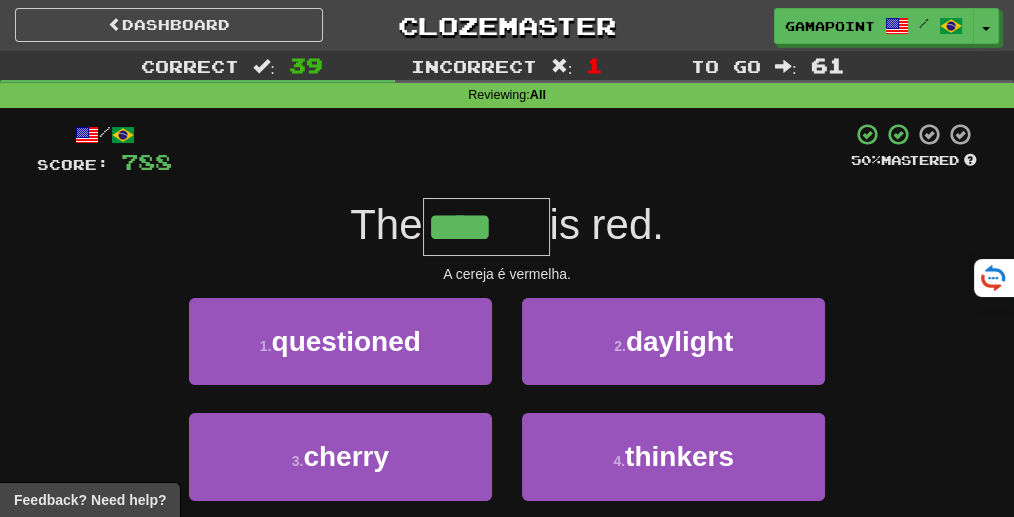 click on "****" at bounding box center (486, 227) 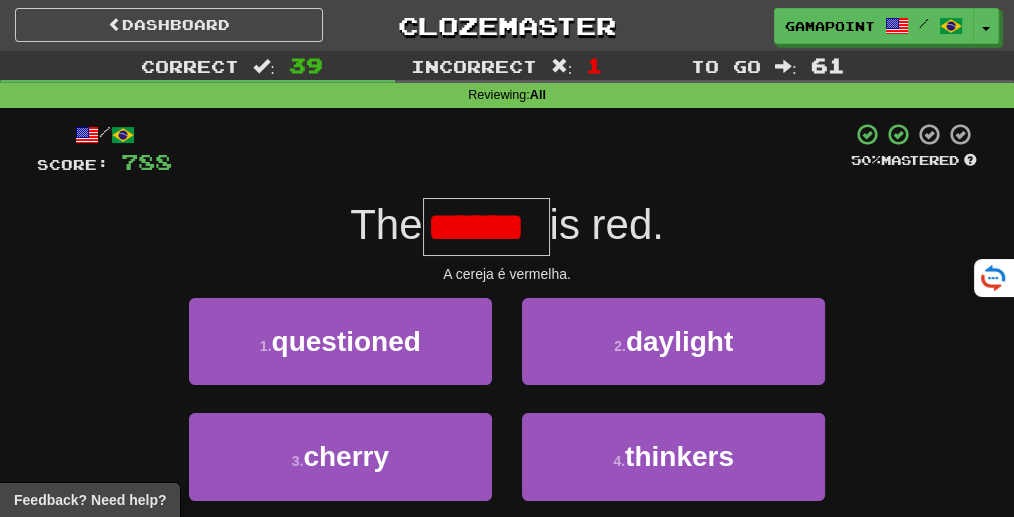 scroll, scrollTop: 0, scrollLeft: 0, axis: both 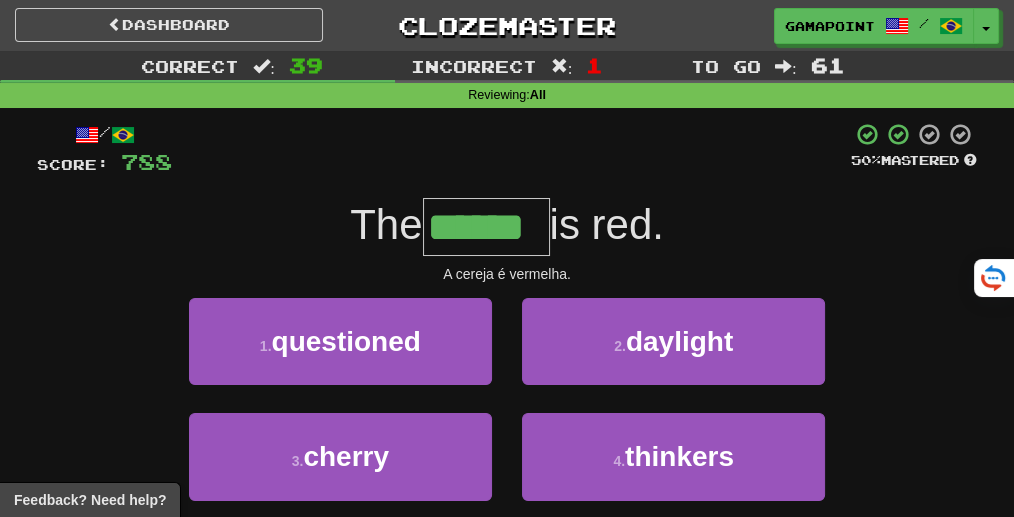 type on "******" 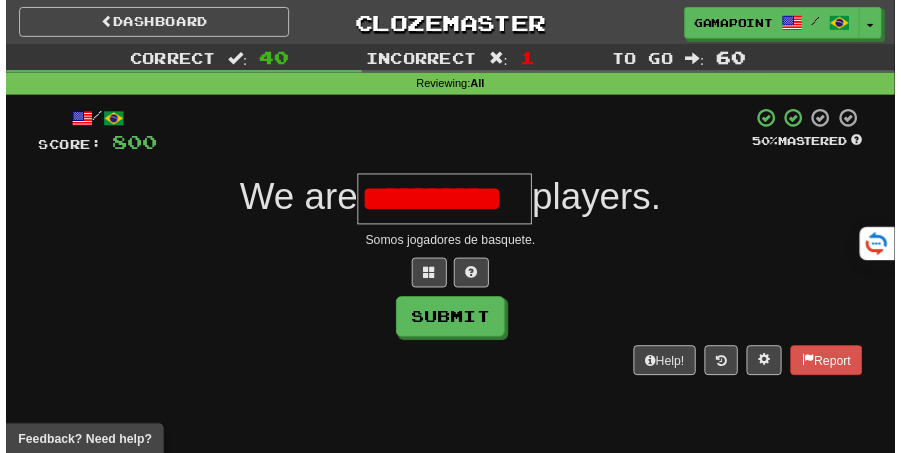scroll, scrollTop: 0, scrollLeft: 0, axis: both 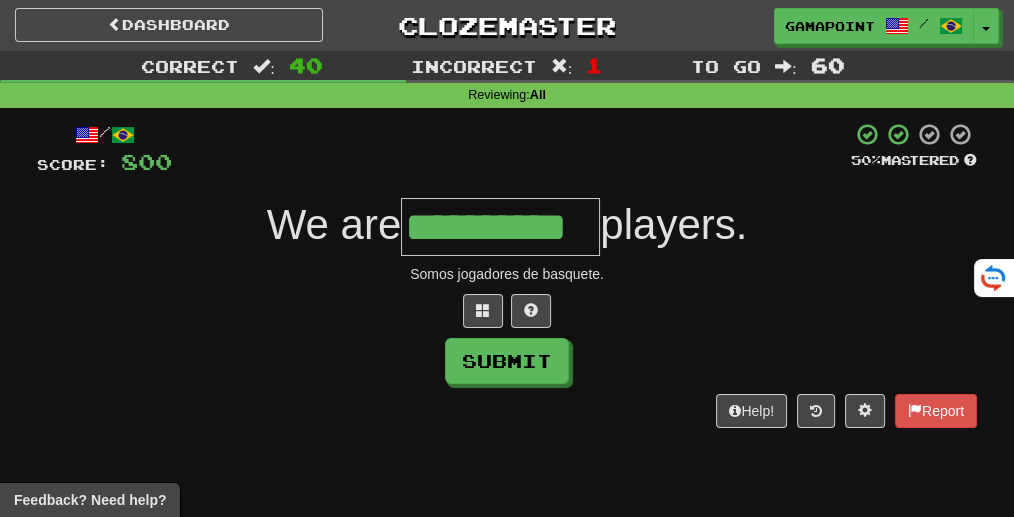 type on "**********" 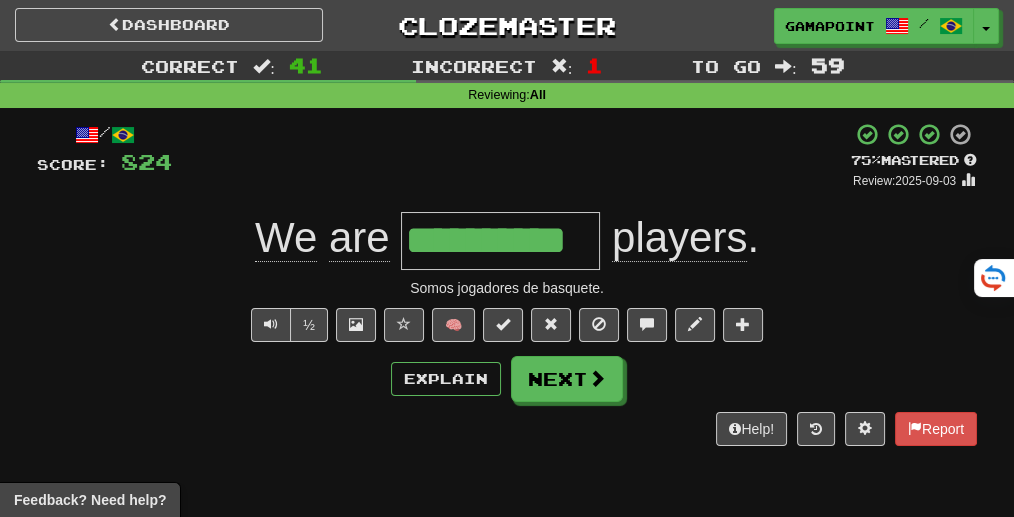 click on "+ 24" at bounding box center [511, 156] 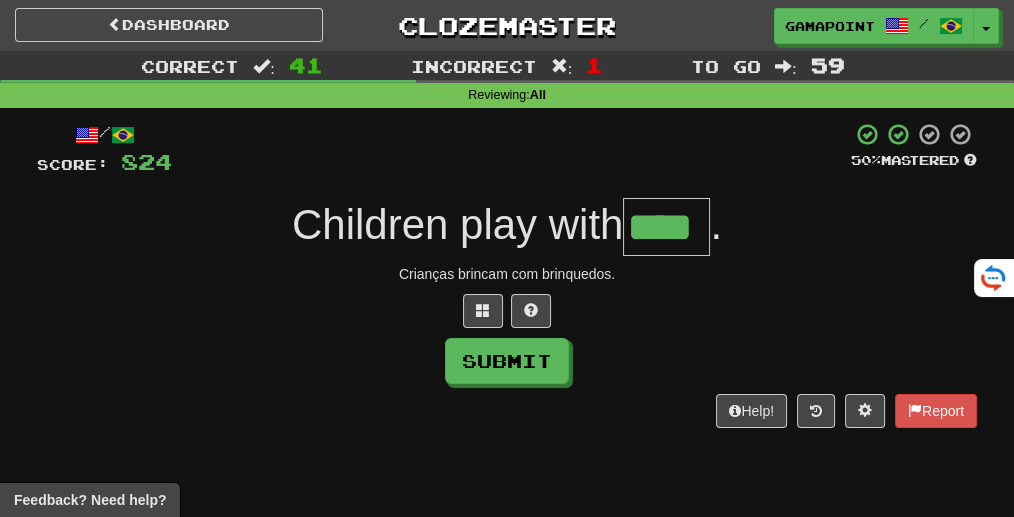 type on "****" 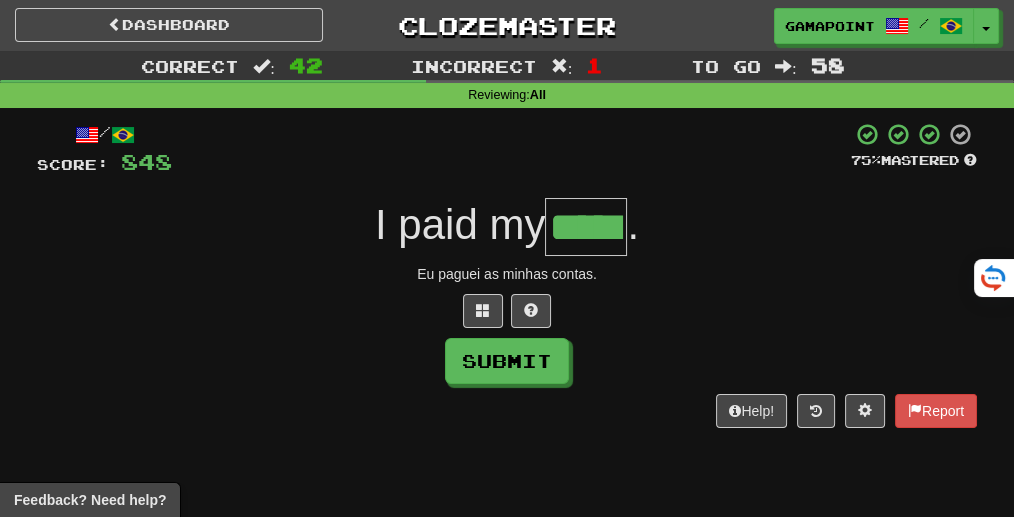 type on "*****" 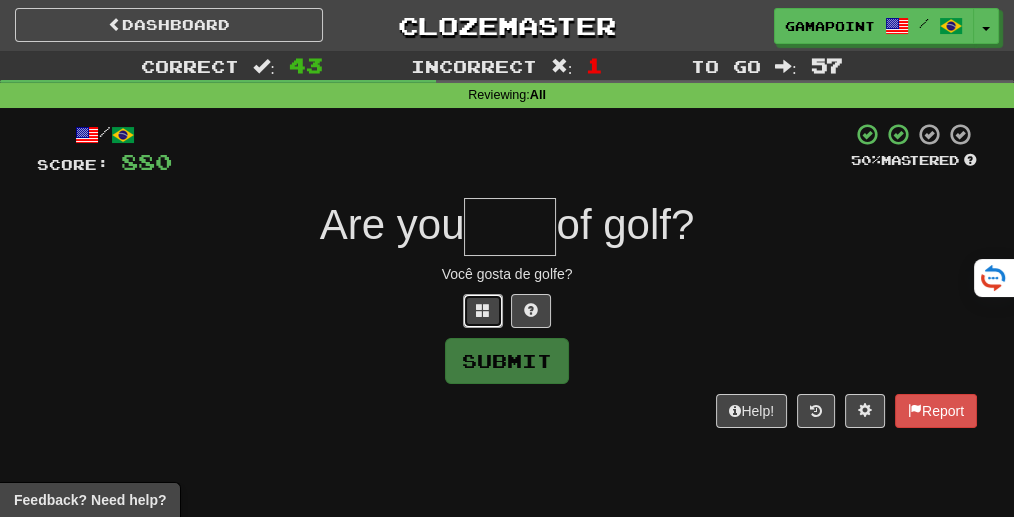 click at bounding box center [483, 310] 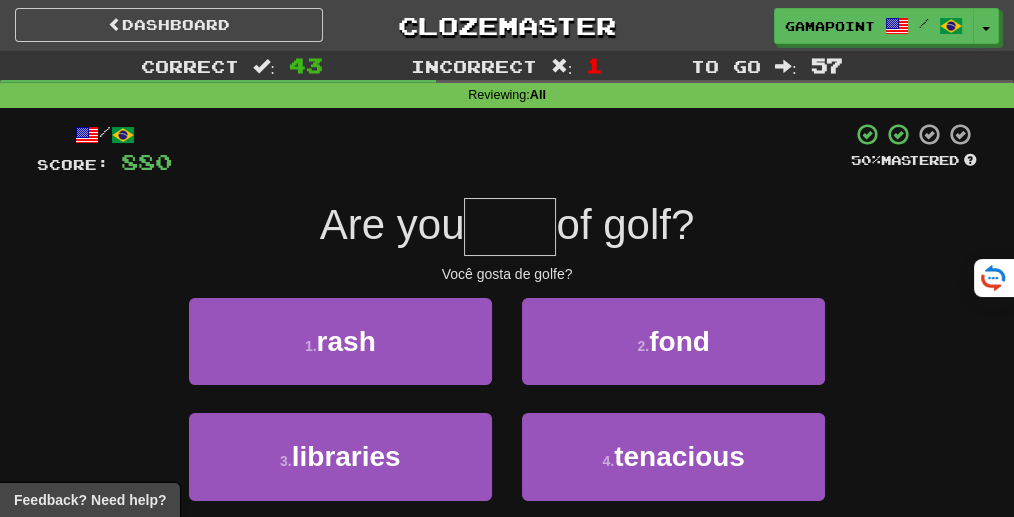 click at bounding box center (510, 227) 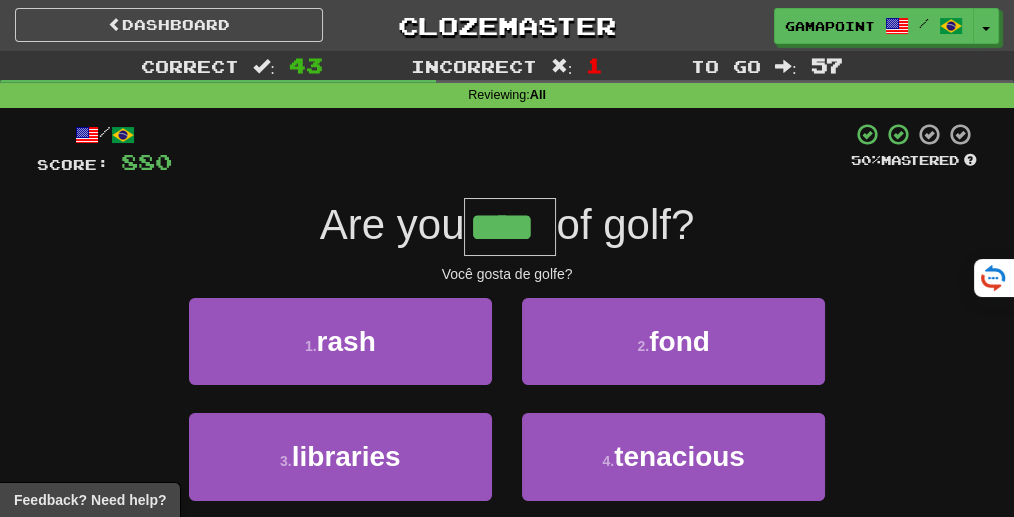 type on "****" 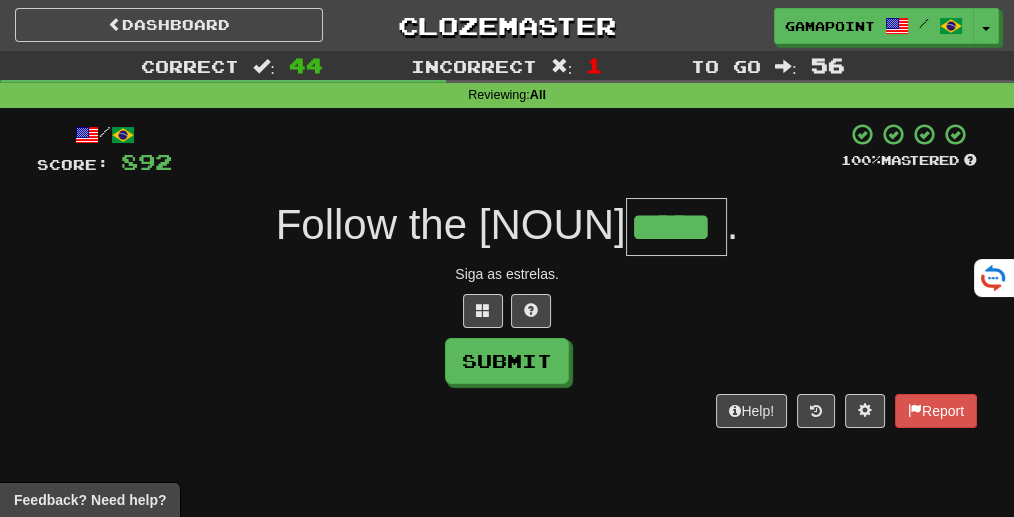 type on "*****" 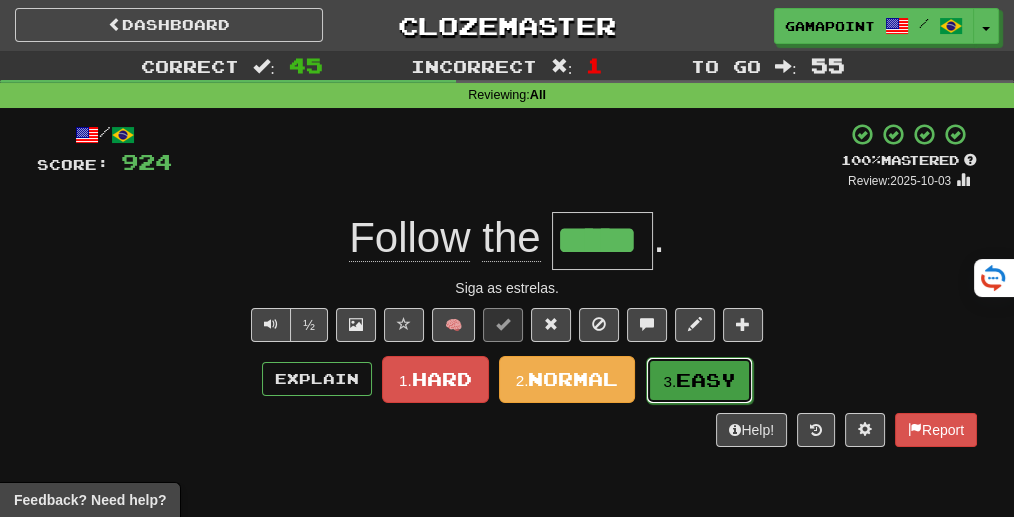 click on "Easy" at bounding box center [706, 380] 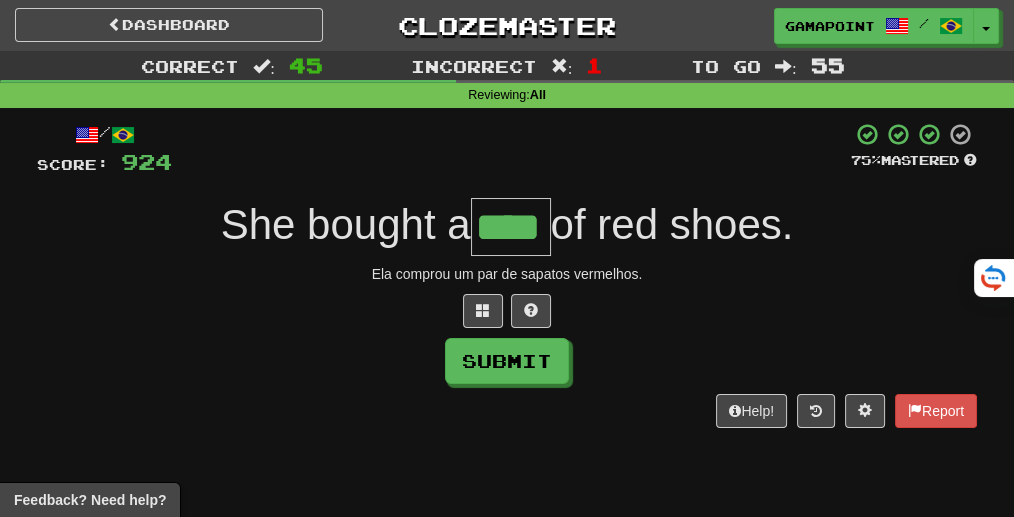 type on "****" 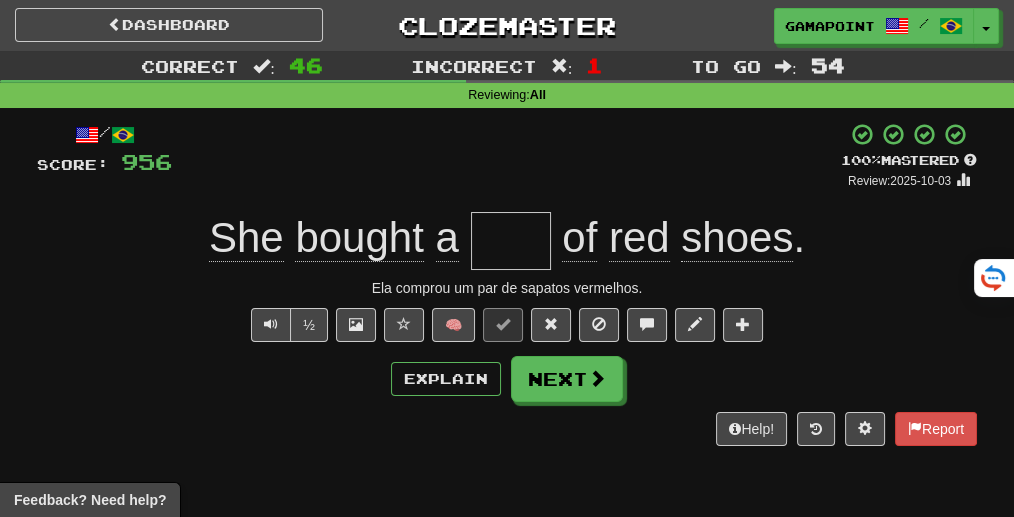 click on "+ 32" at bounding box center [506, 156] 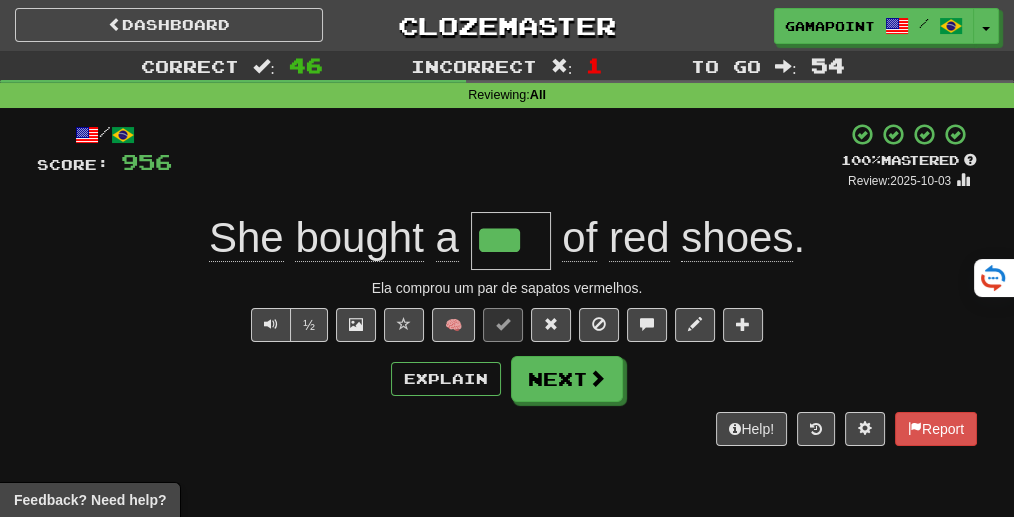 type on "****" 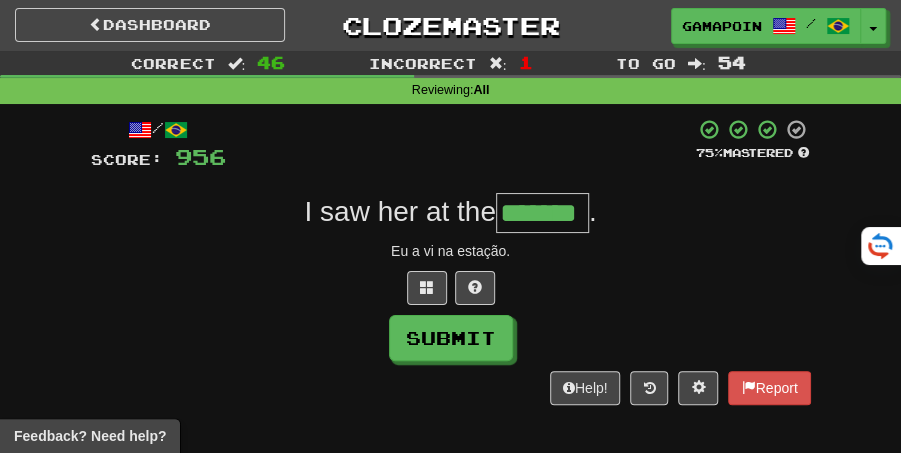 type on "*******" 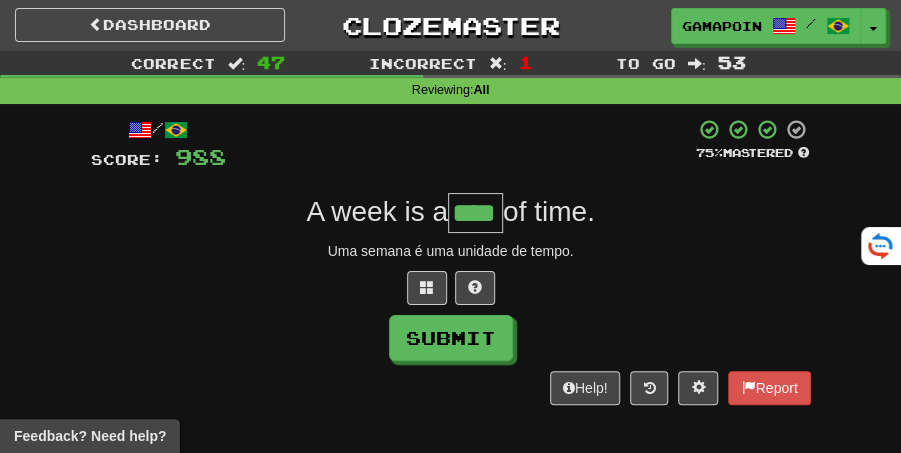 type on "****" 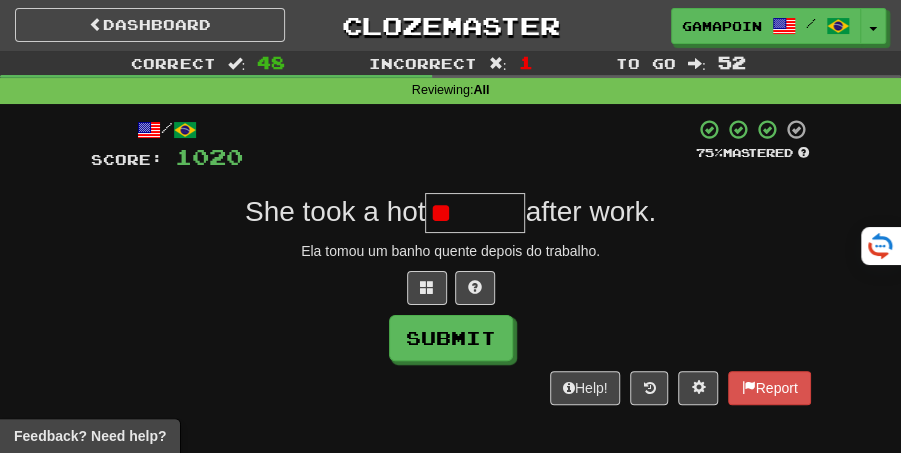 type on "*" 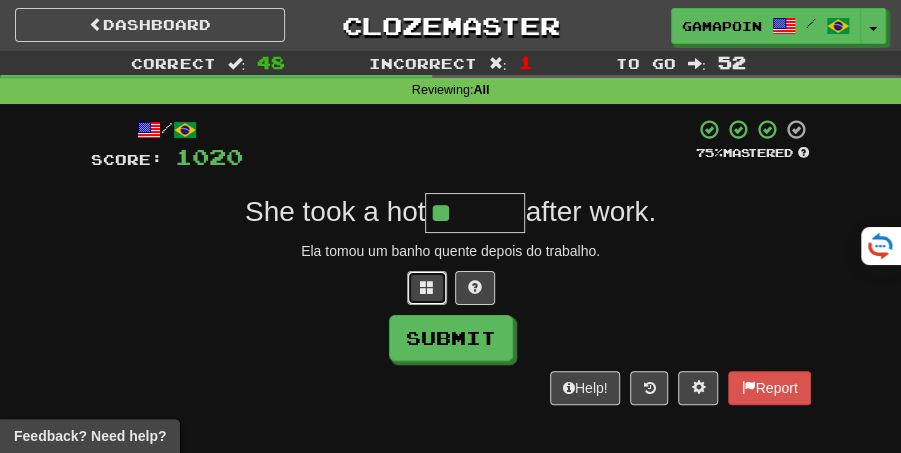 click at bounding box center [427, 288] 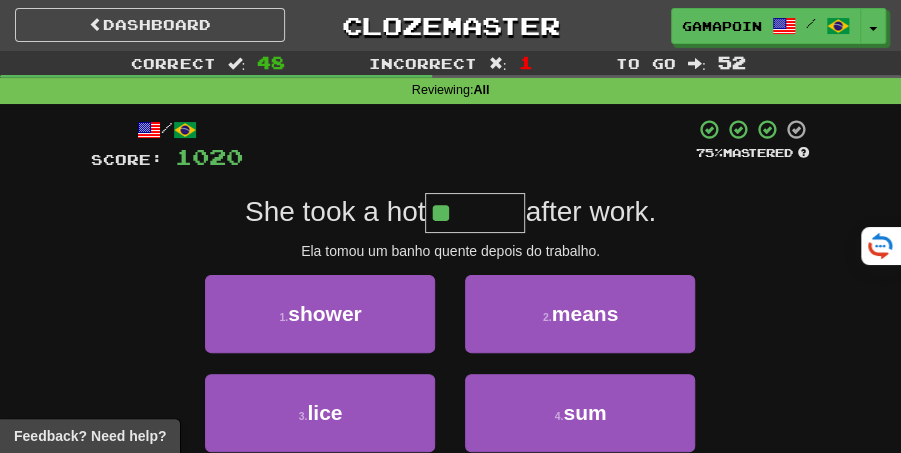 click on "**" at bounding box center [475, 213] 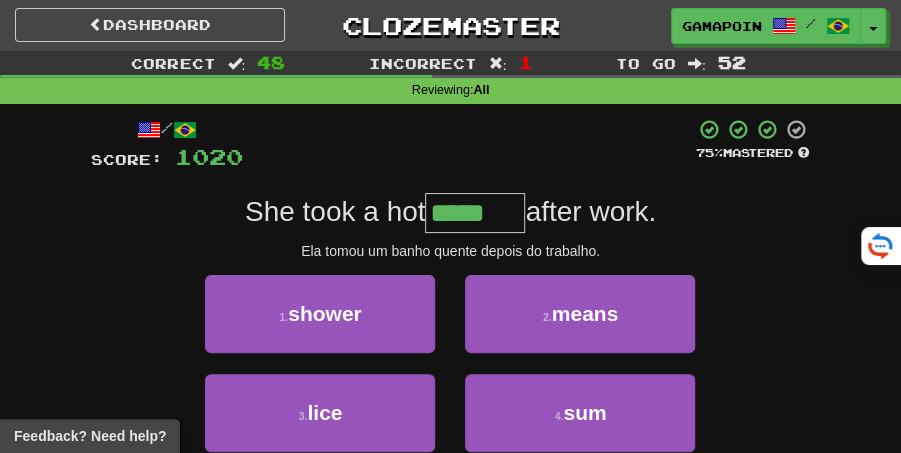type on "******" 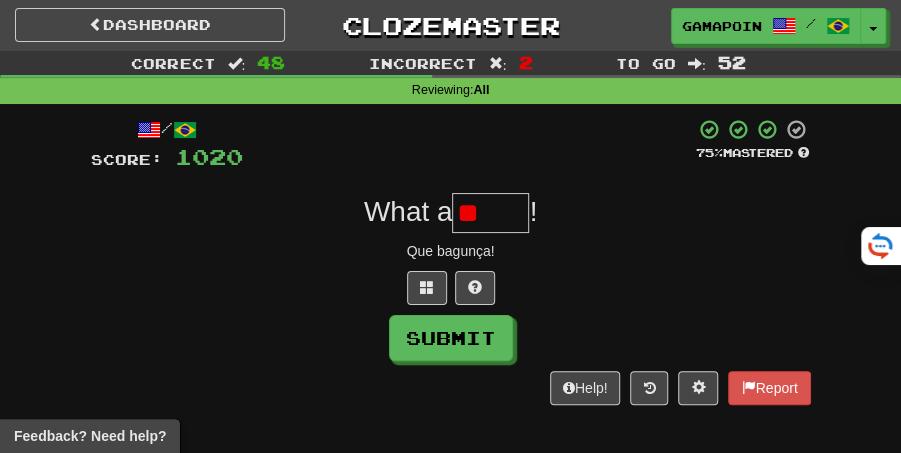type on "*" 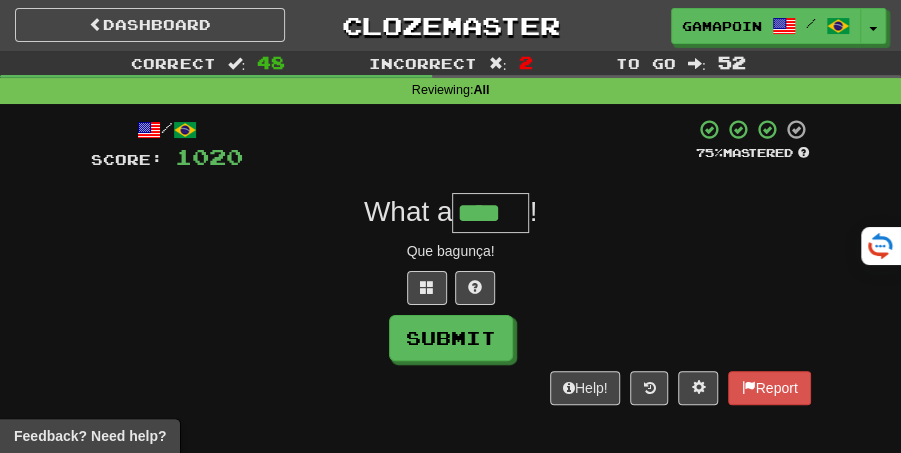 type on "****" 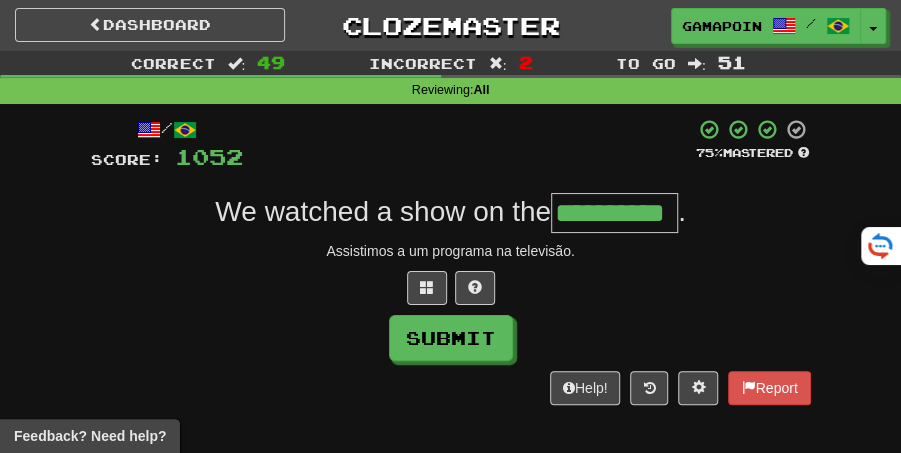 type on "**********" 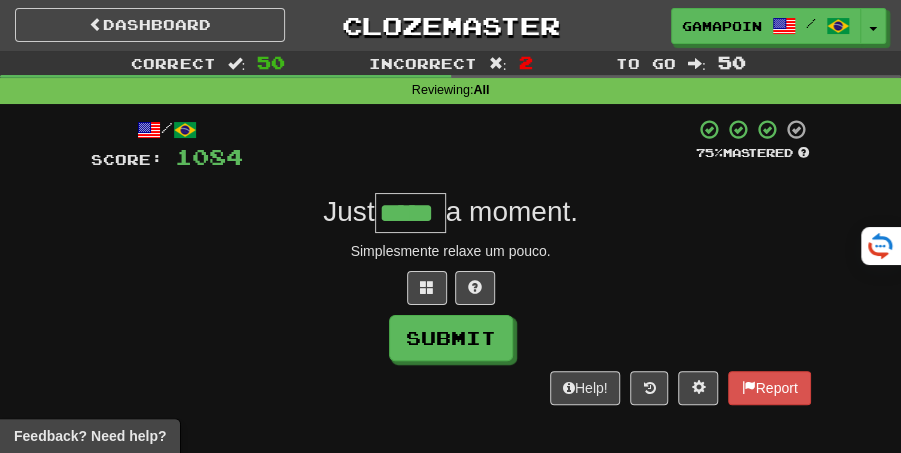 type on "*****" 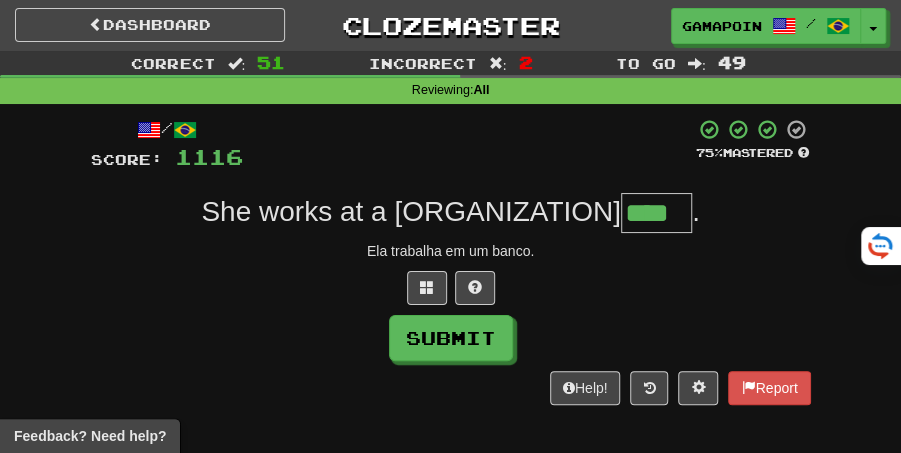 type on "*****" 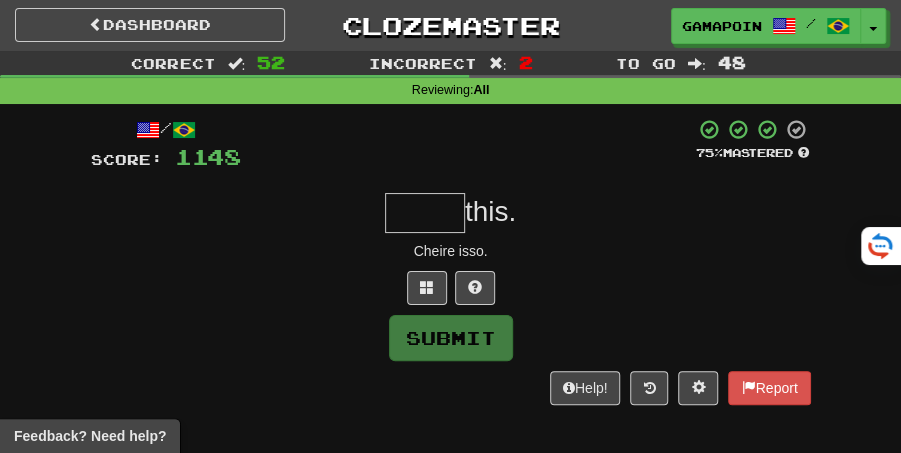 scroll, scrollTop: 0, scrollLeft: 0, axis: both 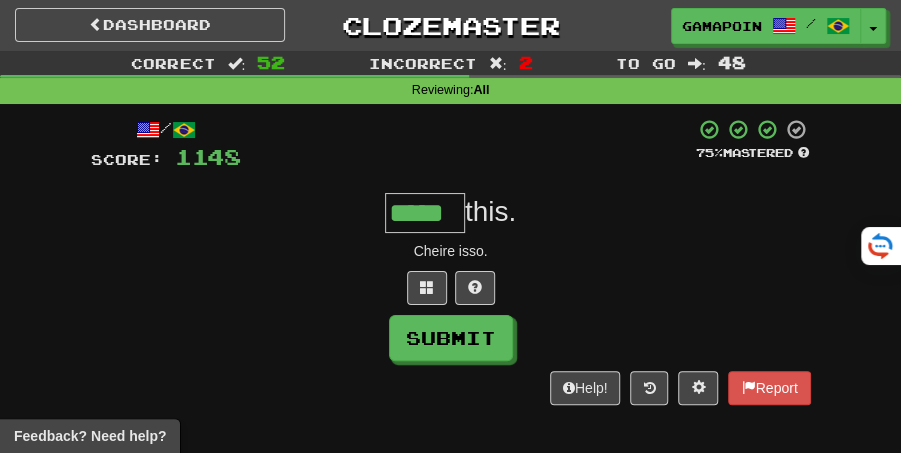 type on "*****" 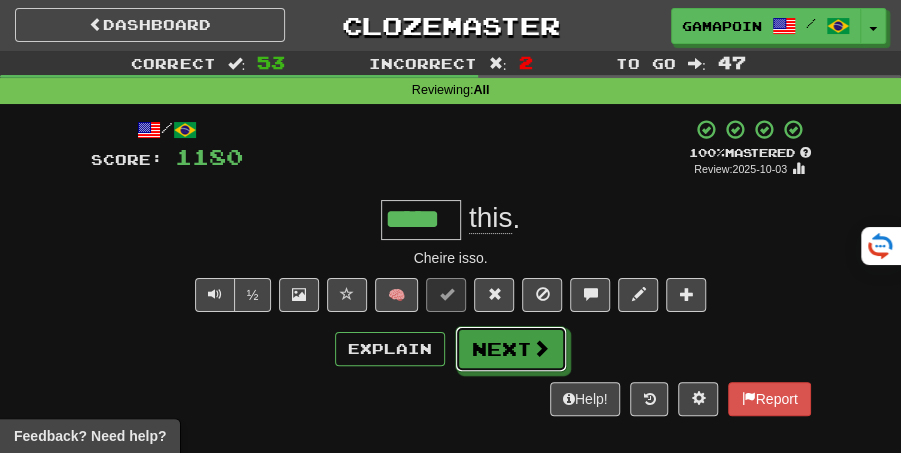 click on "Next" at bounding box center (511, 349) 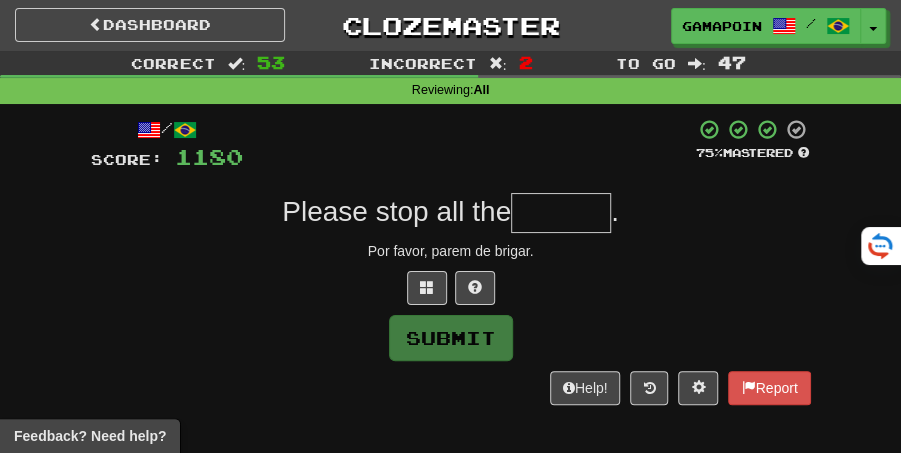 click on "75 %" at bounding box center [709, 152] 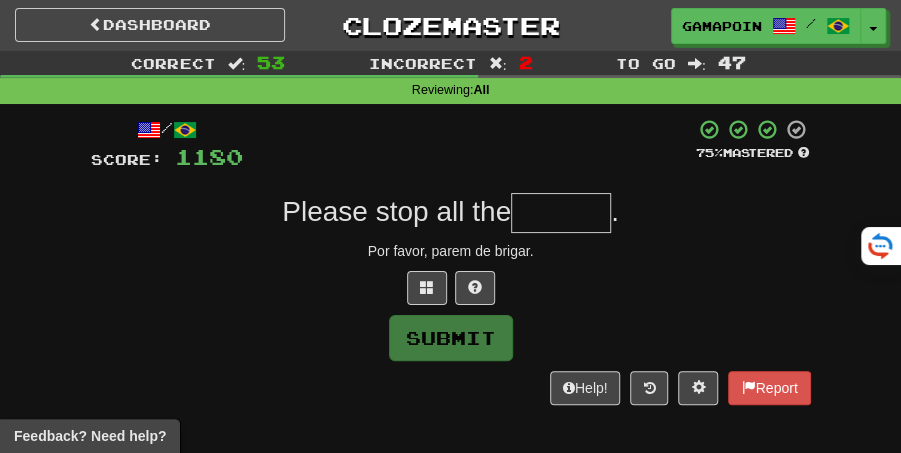 click at bounding box center [561, 213] 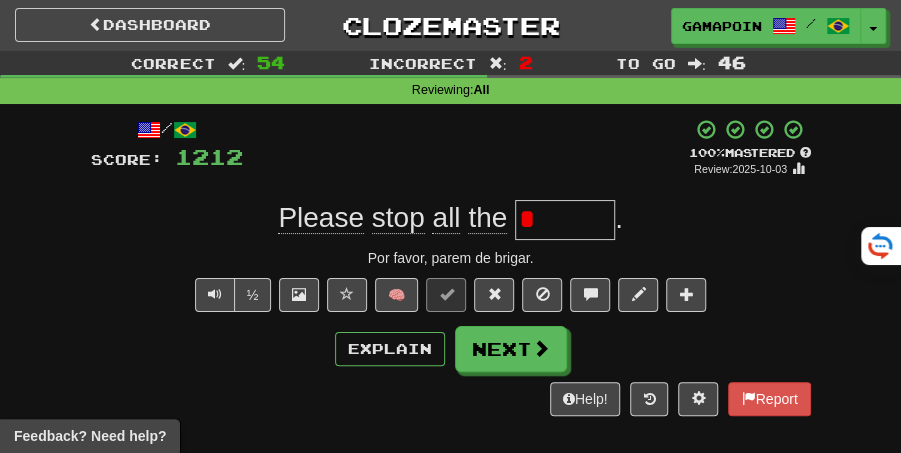 type on "*" 